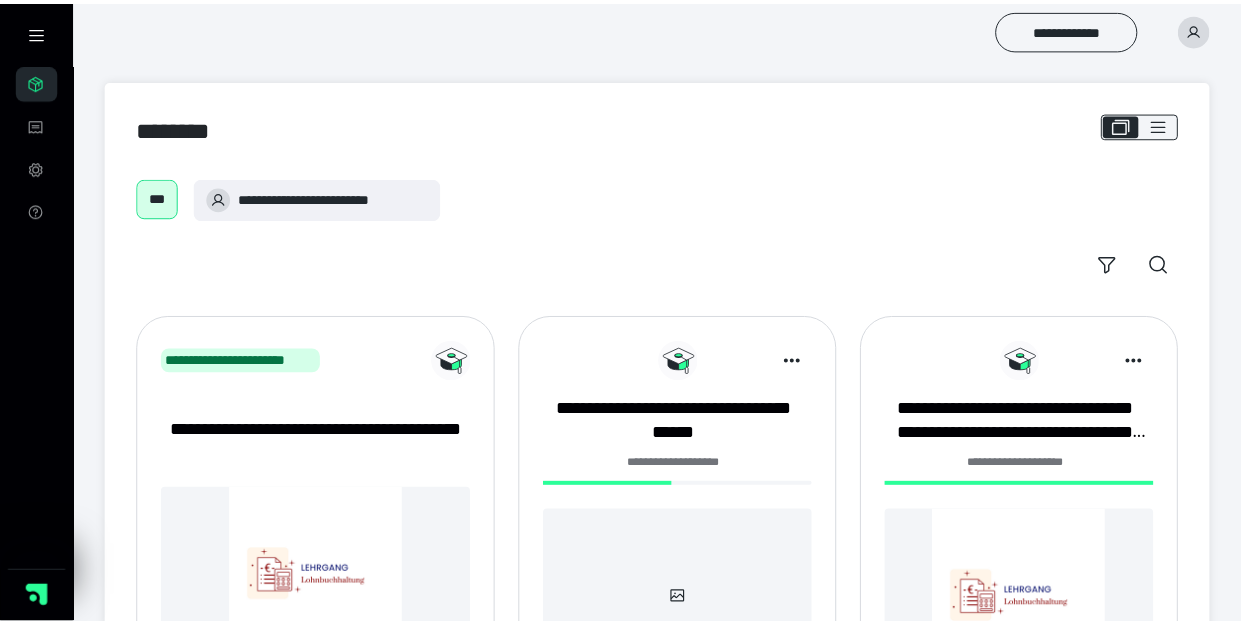 scroll, scrollTop: 0, scrollLeft: 0, axis: both 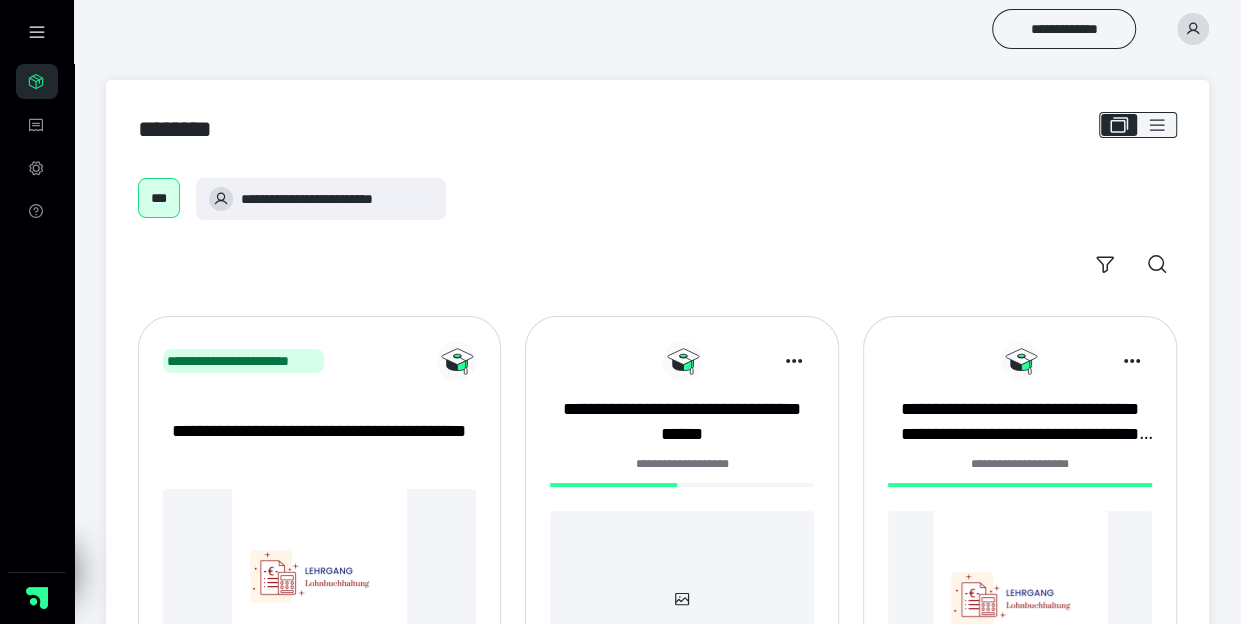 click on "**********" at bounding box center (682, 464) 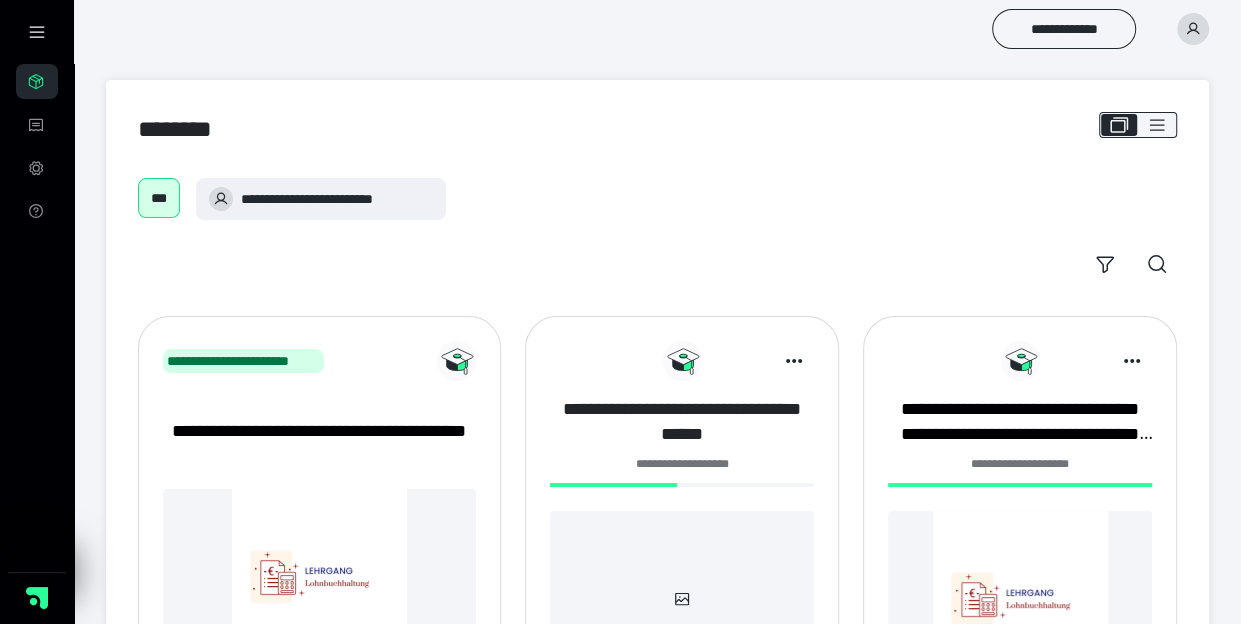click on "**********" at bounding box center (682, 422) 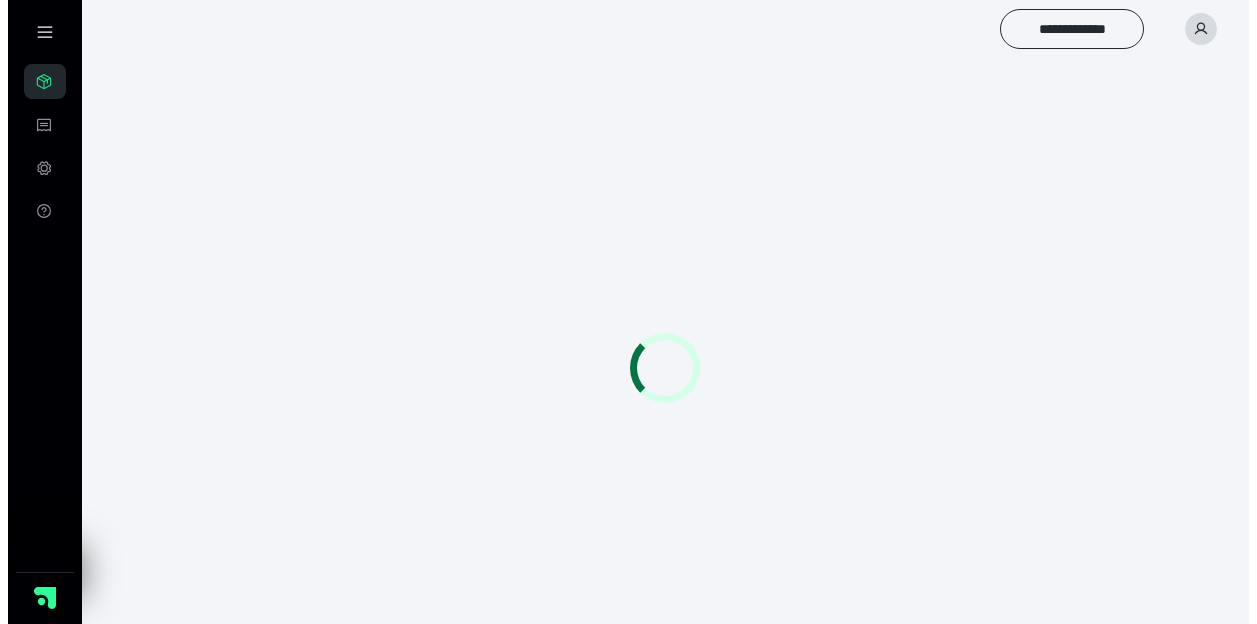 scroll, scrollTop: 0, scrollLeft: 0, axis: both 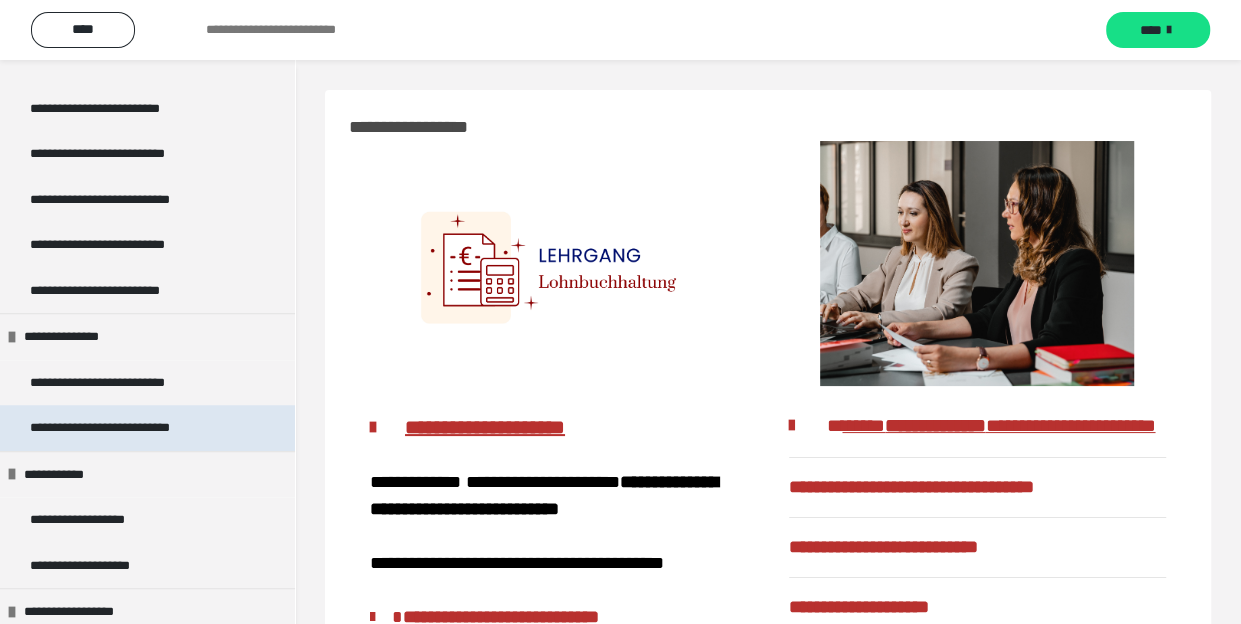 click on "**********" at bounding box center [130, 427] 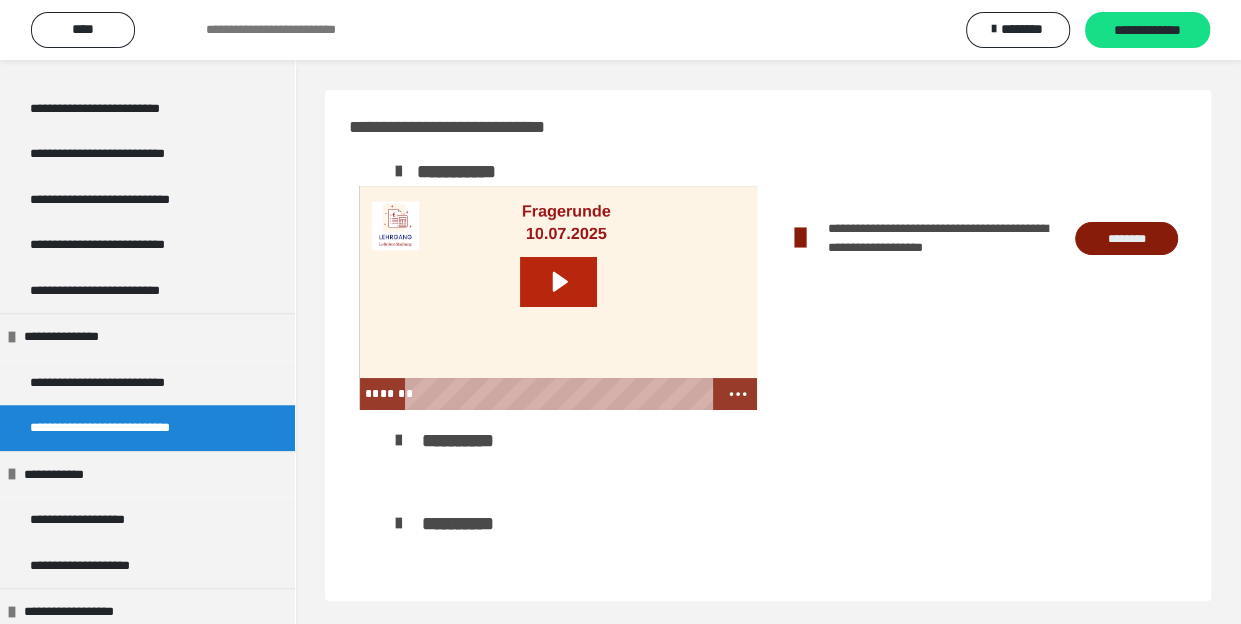 click 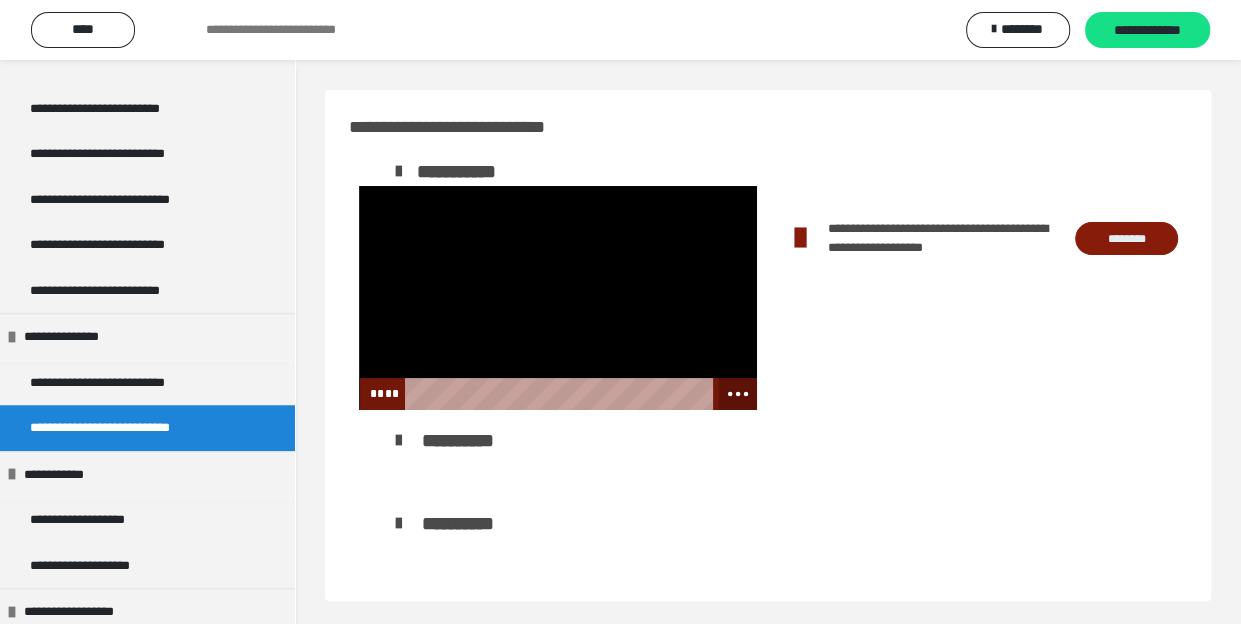 click 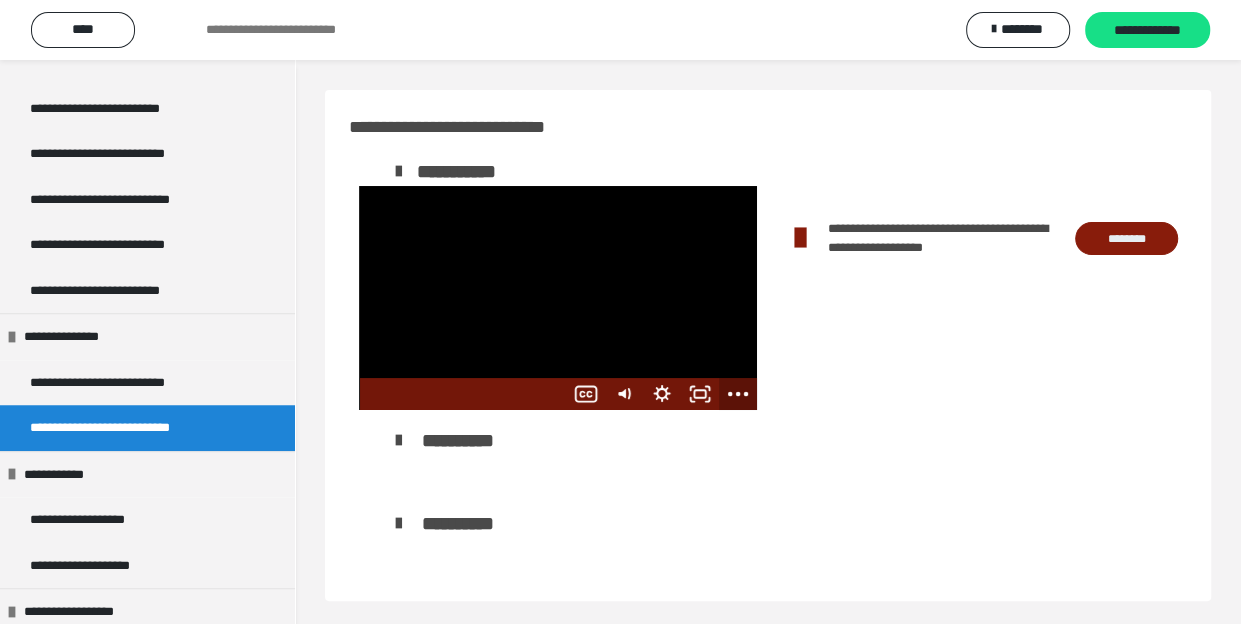 click 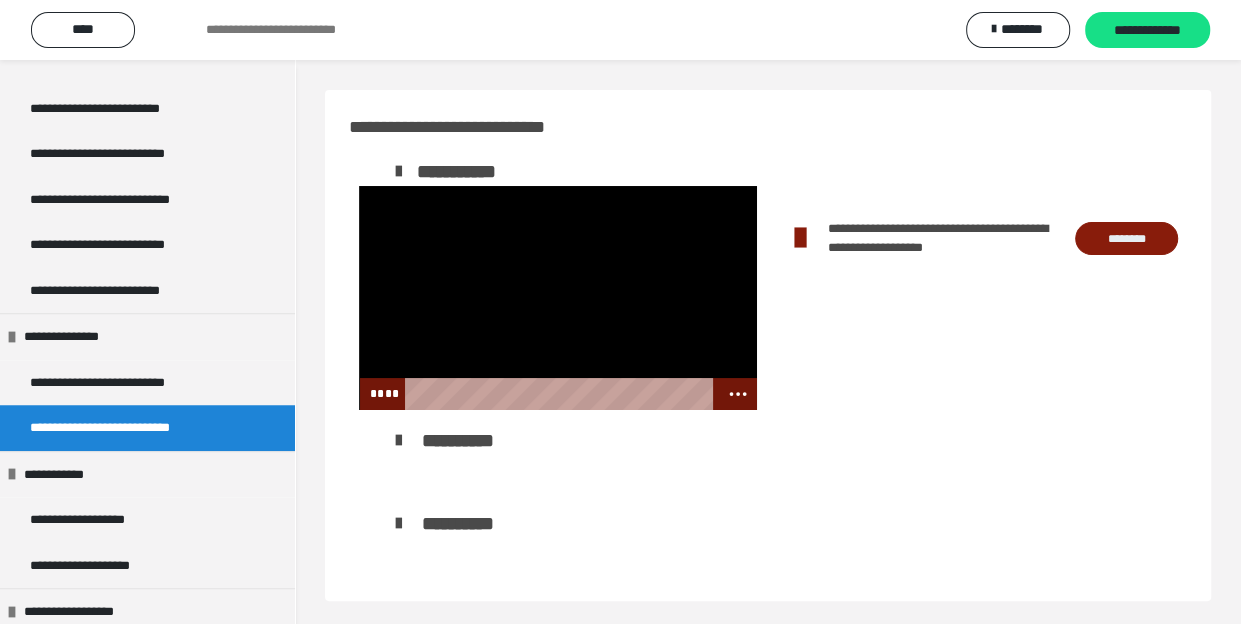 click at bounding box center [558, 298] 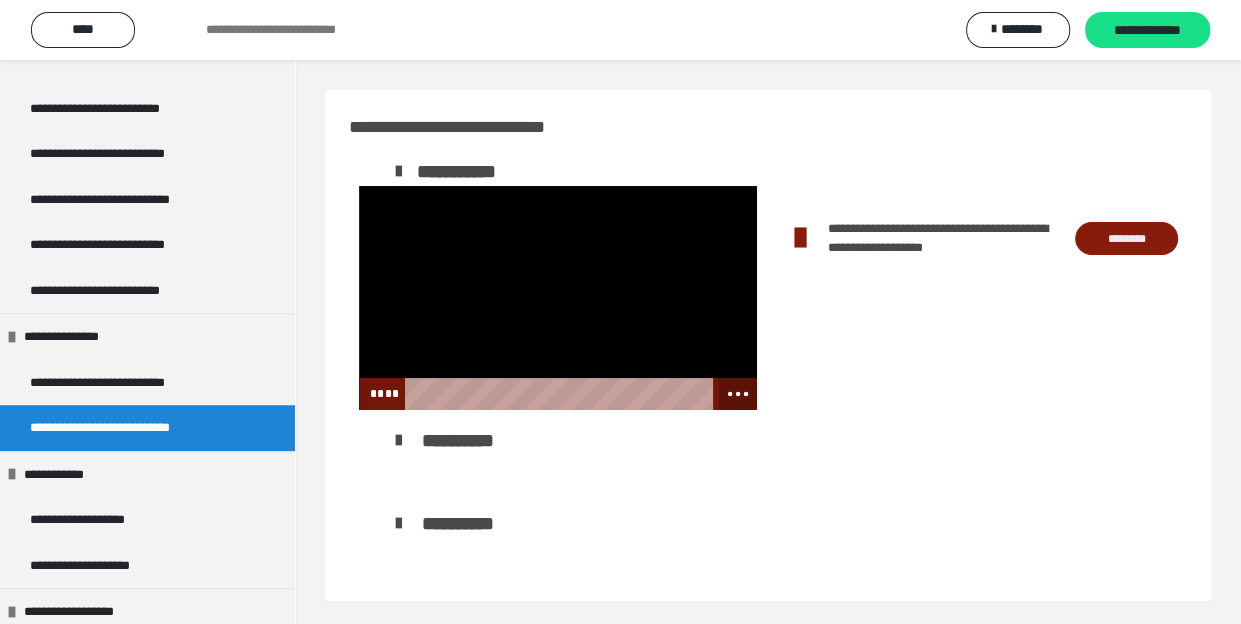 click 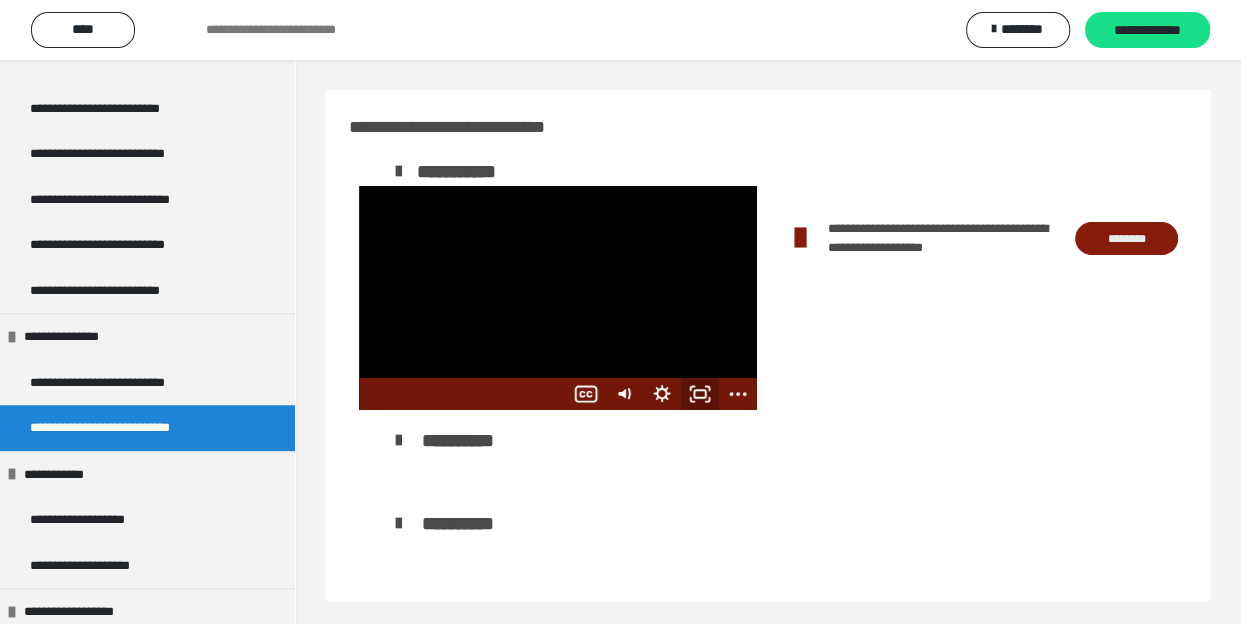 click 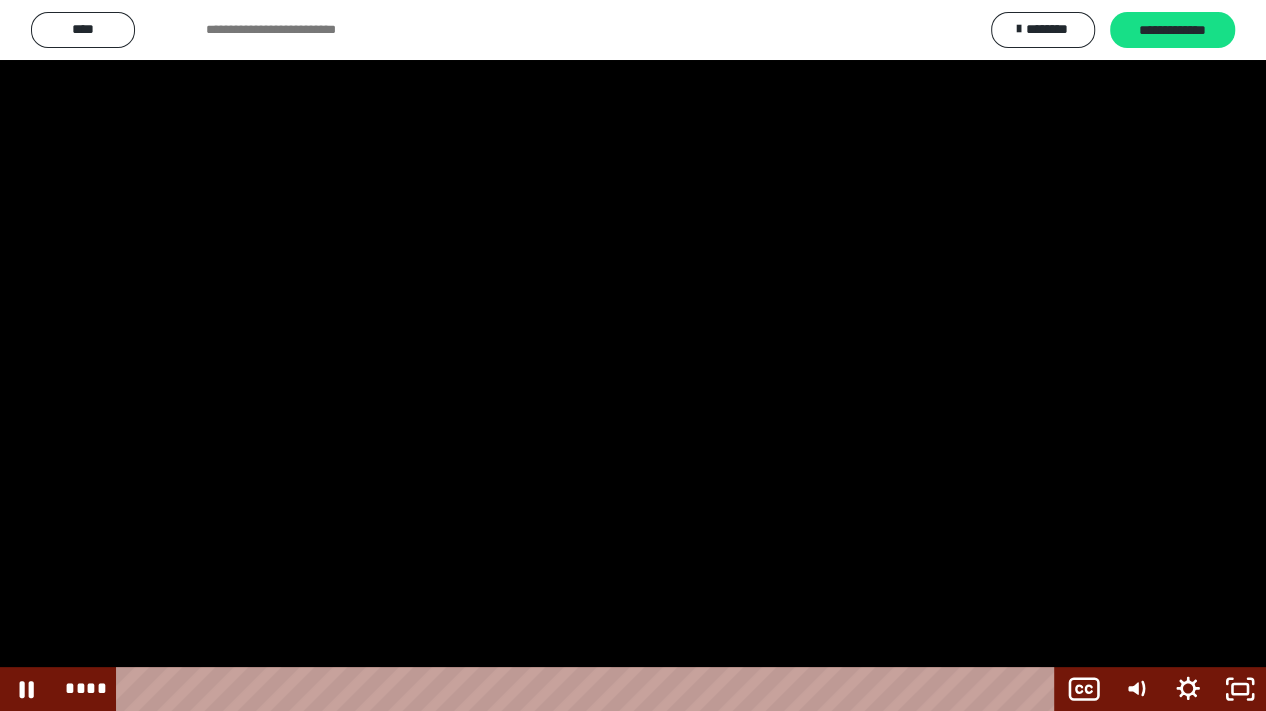 click at bounding box center [633, 355] 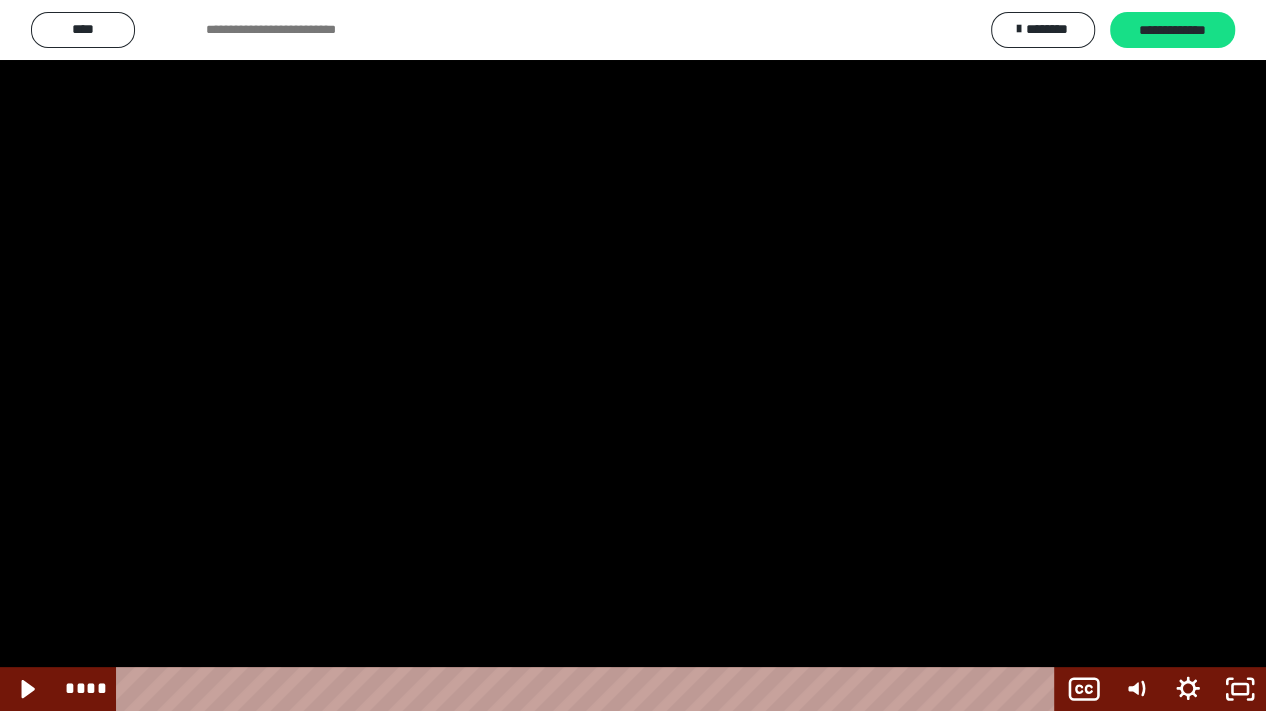 click at bounding box center [633, 355] 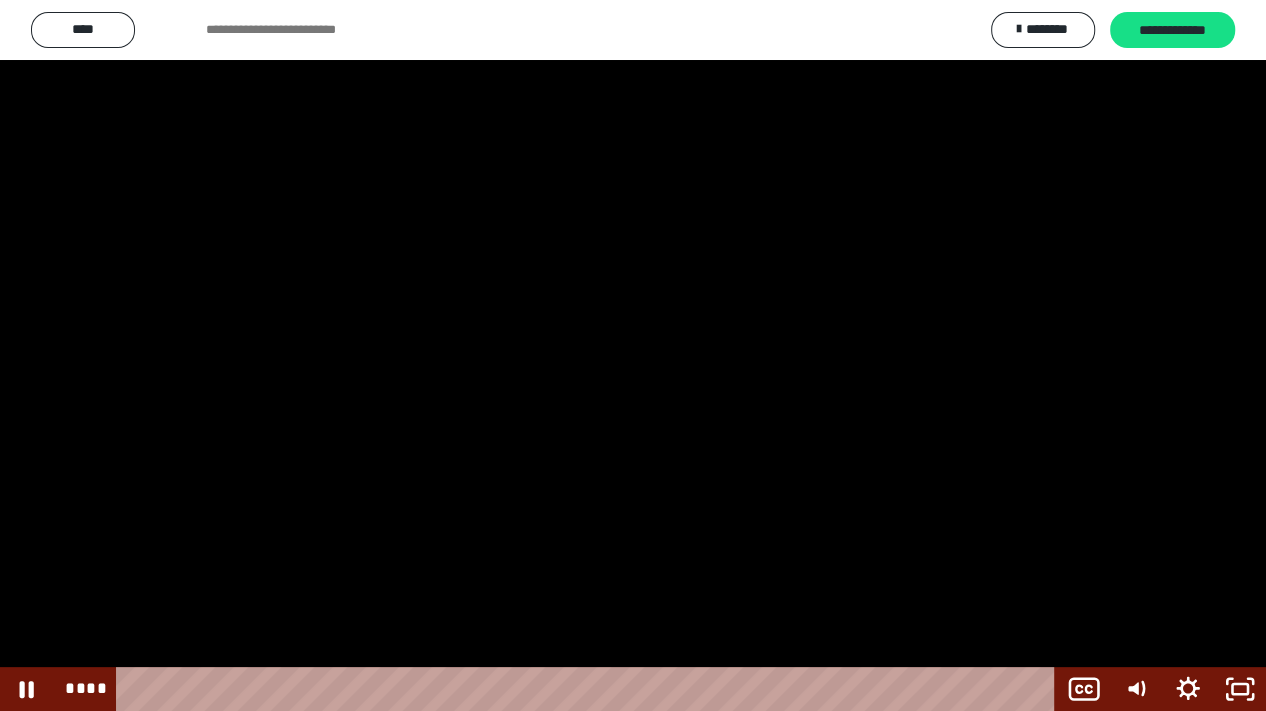 click at bounding box center [633, 355] 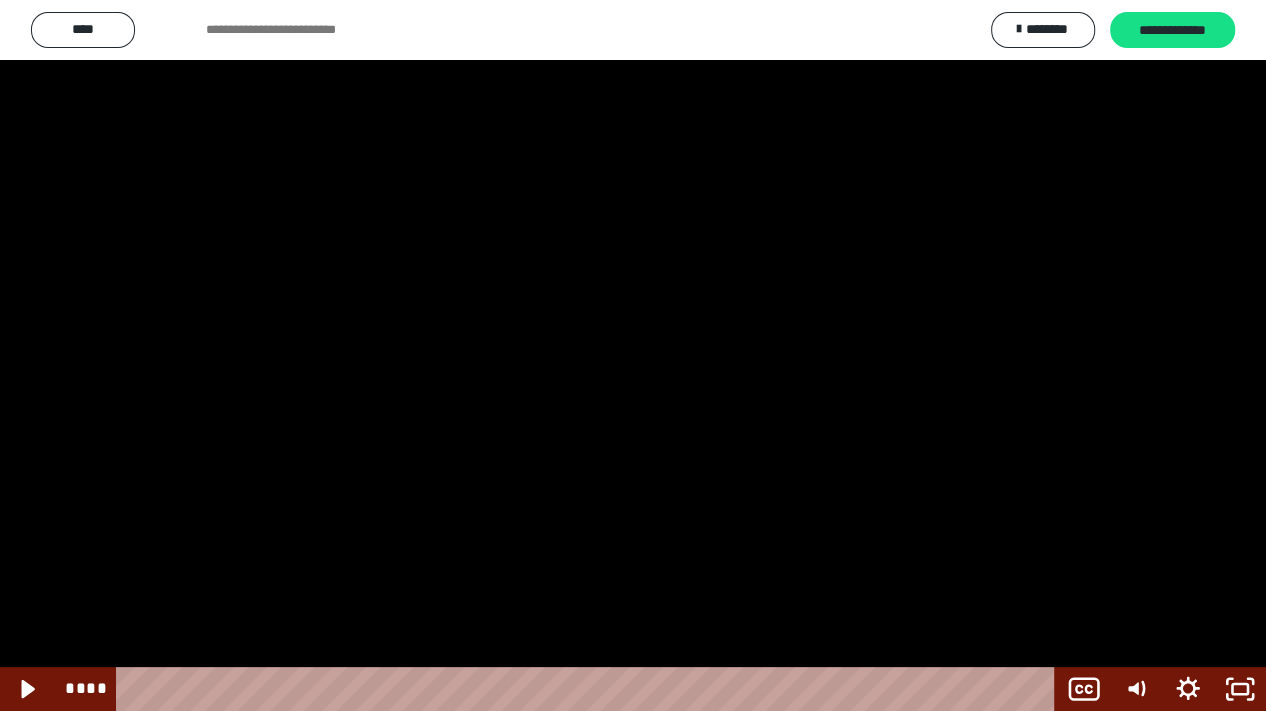 click at bounding box center (633, 355) 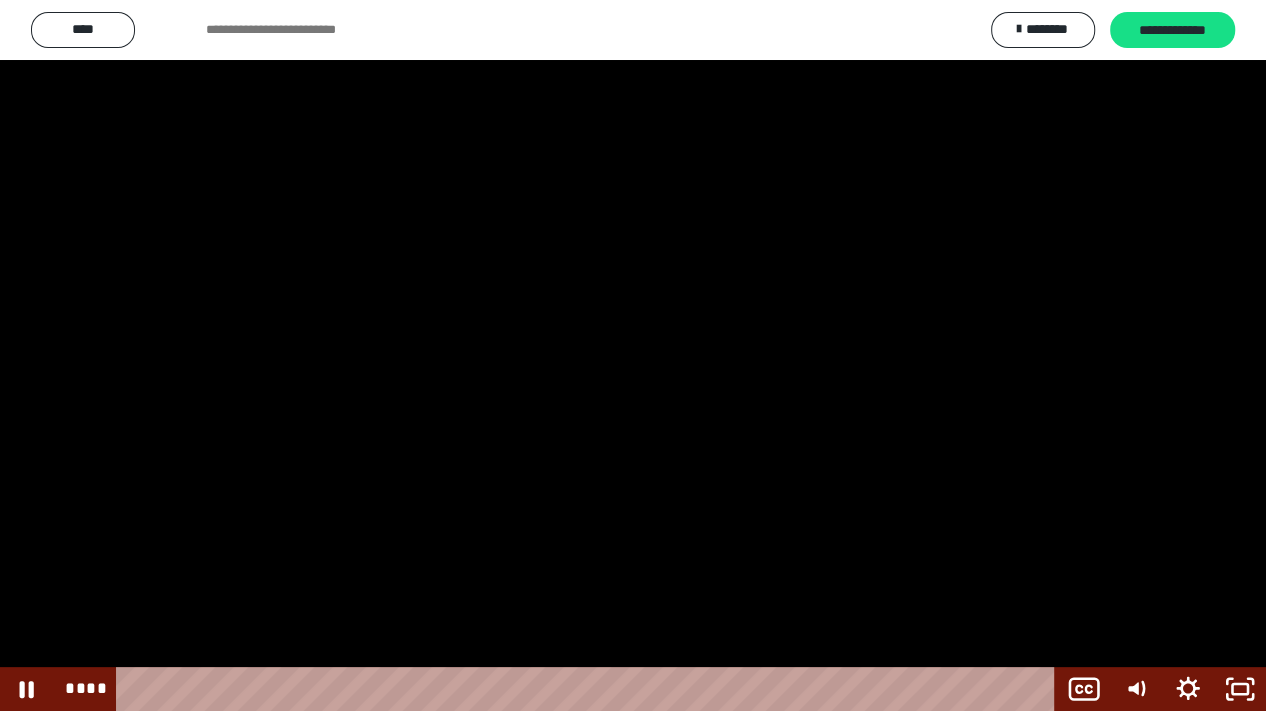 click at bounding box center [633, 355] 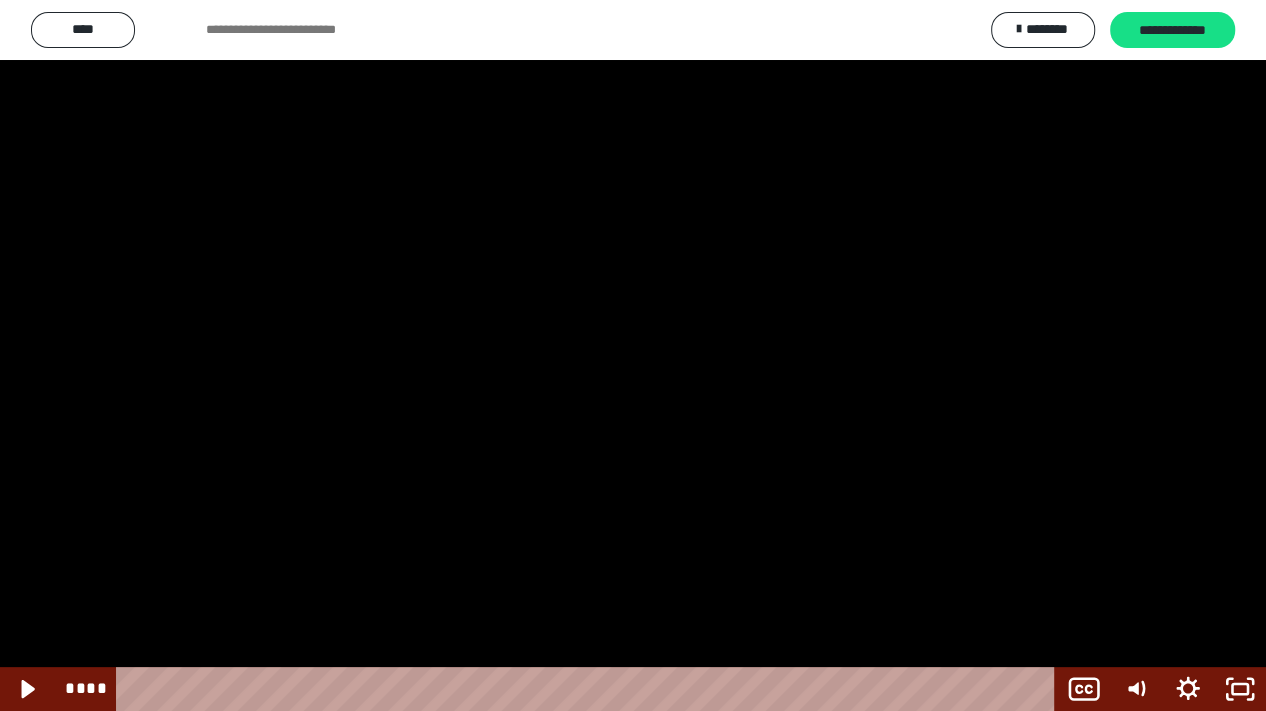 drag, startPoint x: 1200, startPoint y: 177, endPoint x: 1222, endPoint y: 198, distance: 30.413813 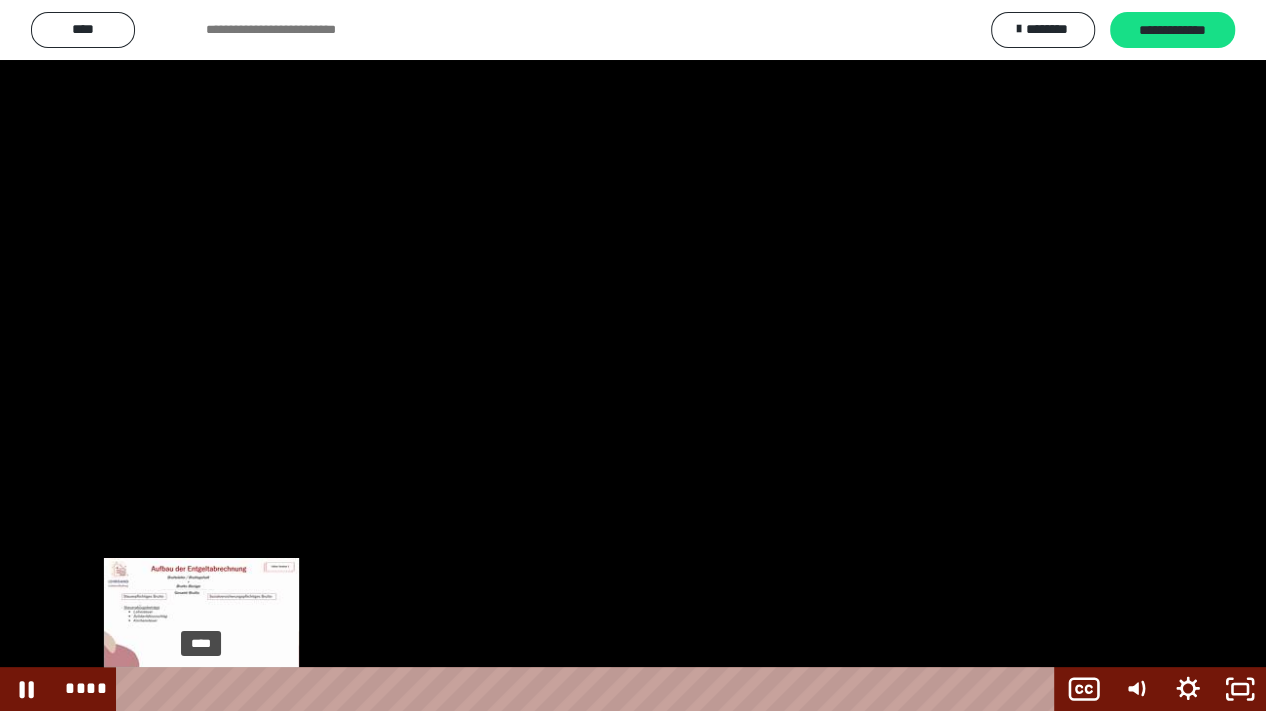drag, startPoint x: 162, startPoint y: 682, endPoint x: 202, endPoint y: 693, distance: 41.484936 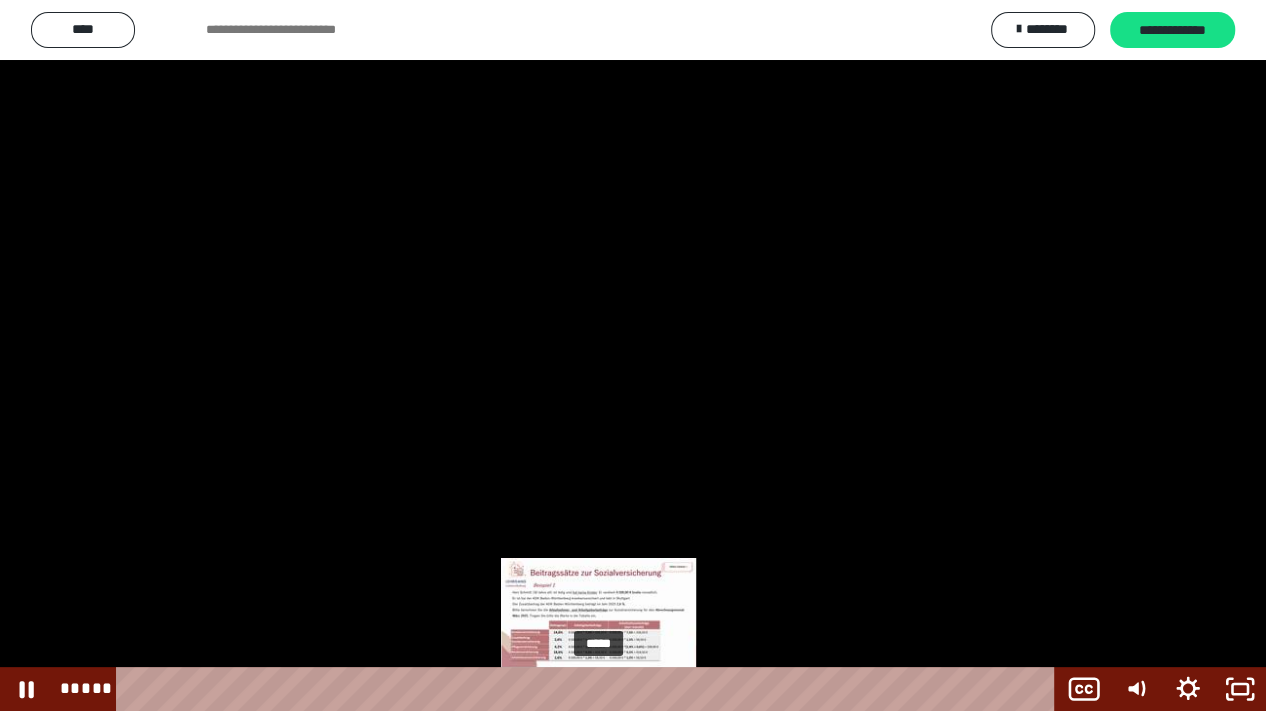 drag, startPoint x: 205, startPoint y: 685, endPoint x: 600, endPoint y: 687, distance: 395.00507 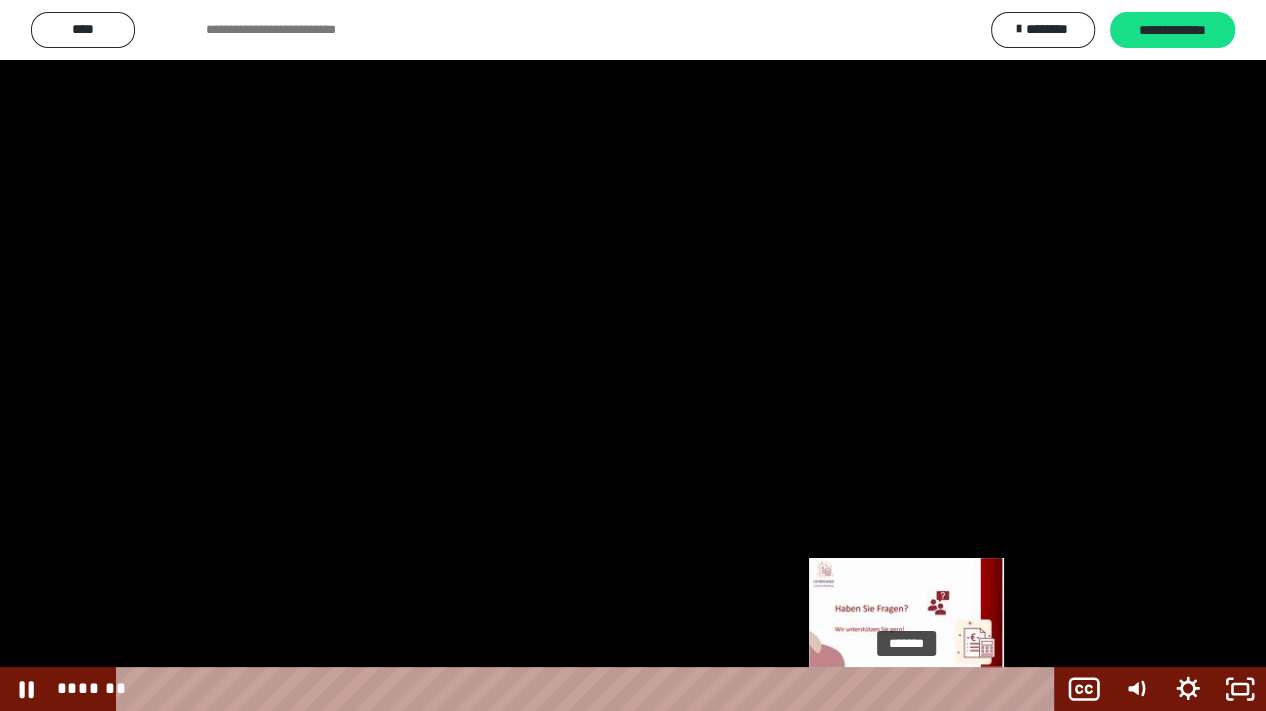click on "*******" at bounding box center [589, 689] 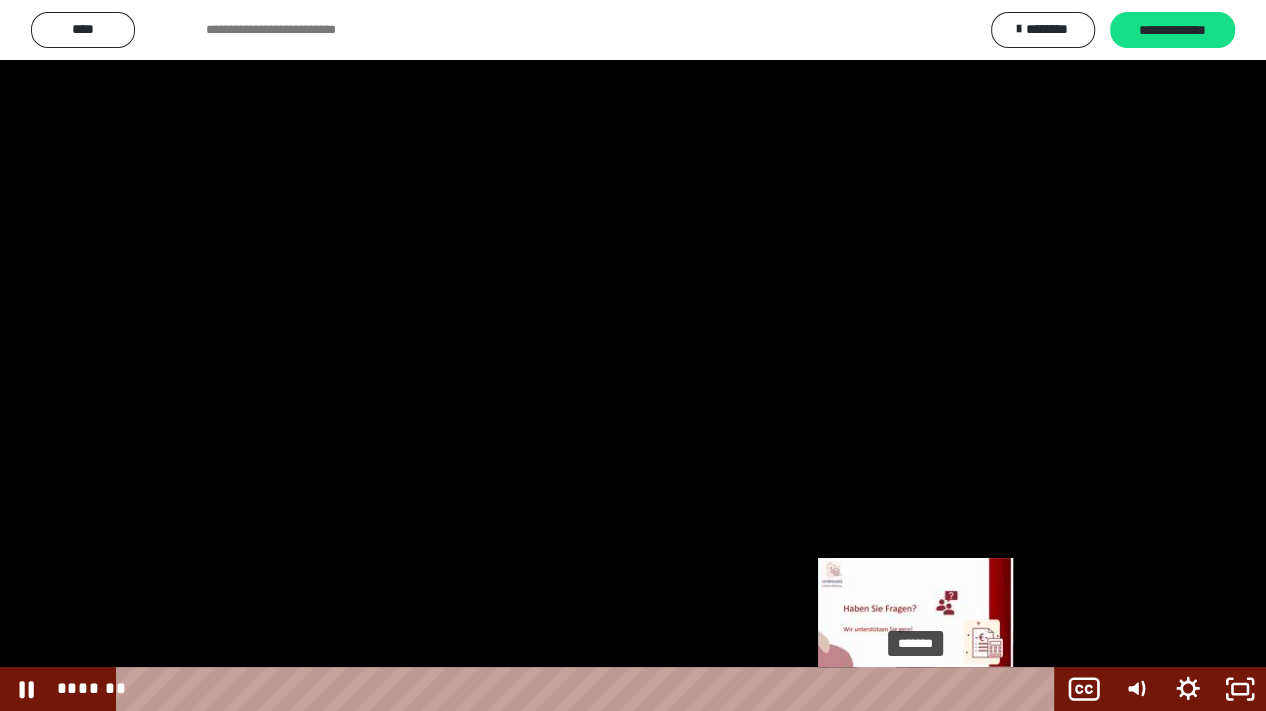 click at bounding box center (915, 689) 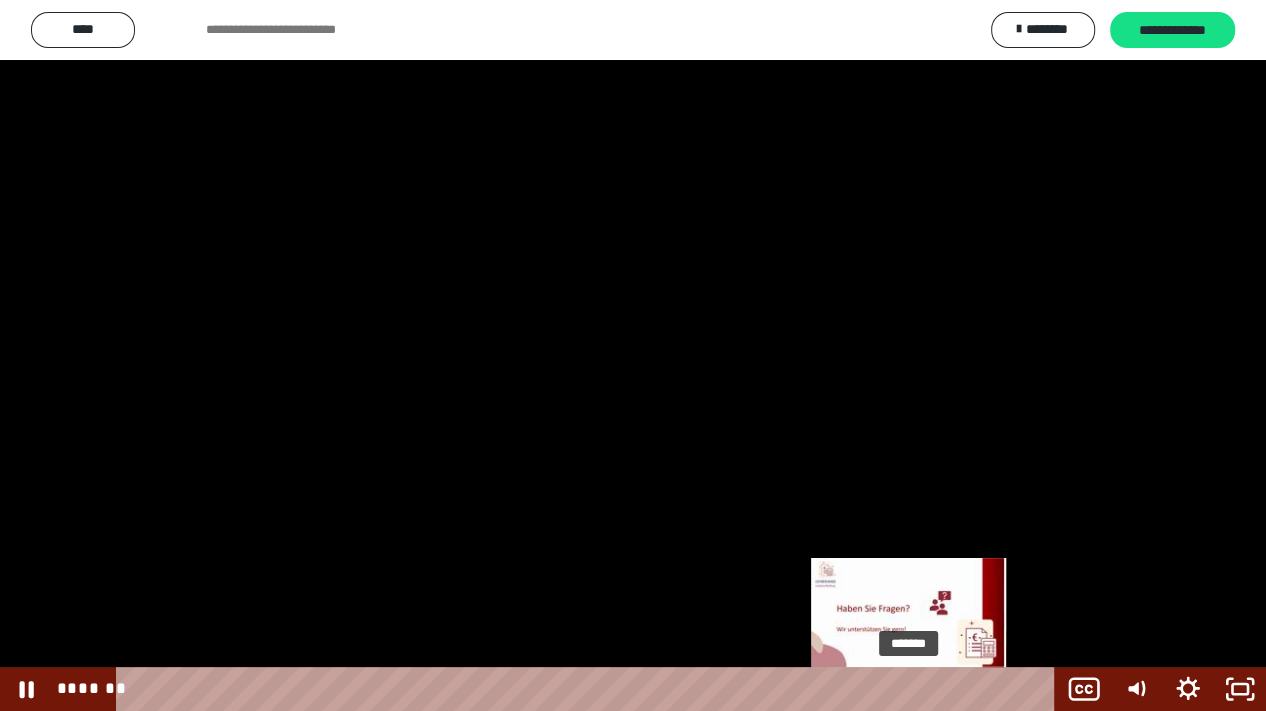 click at bounding box center [908, 689] 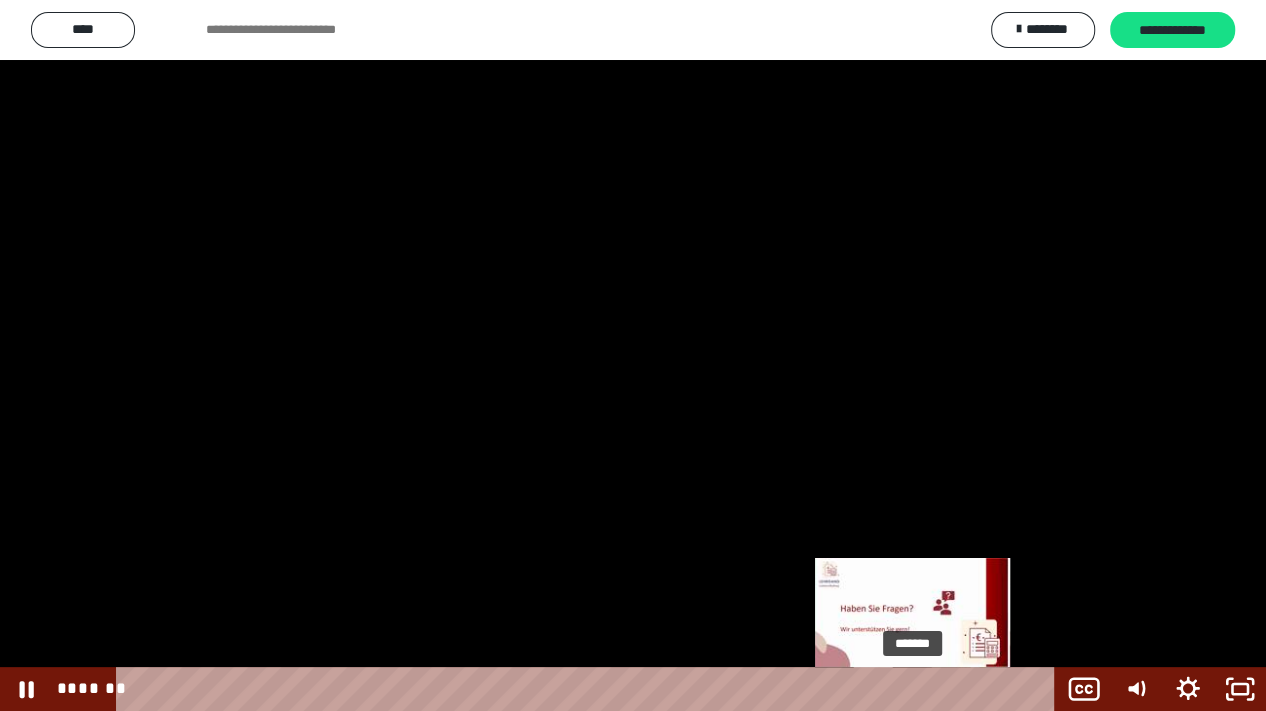 click at bounding box center (912, 689) 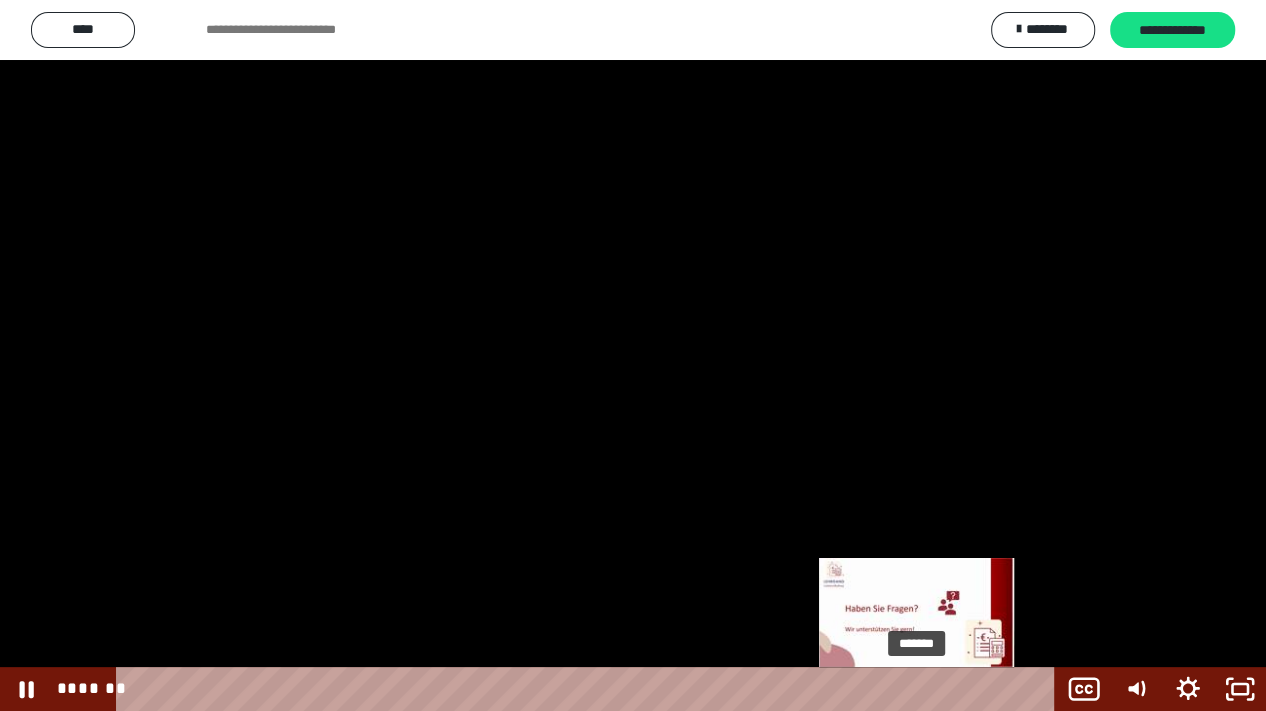 click at bounding box center (916, 689) 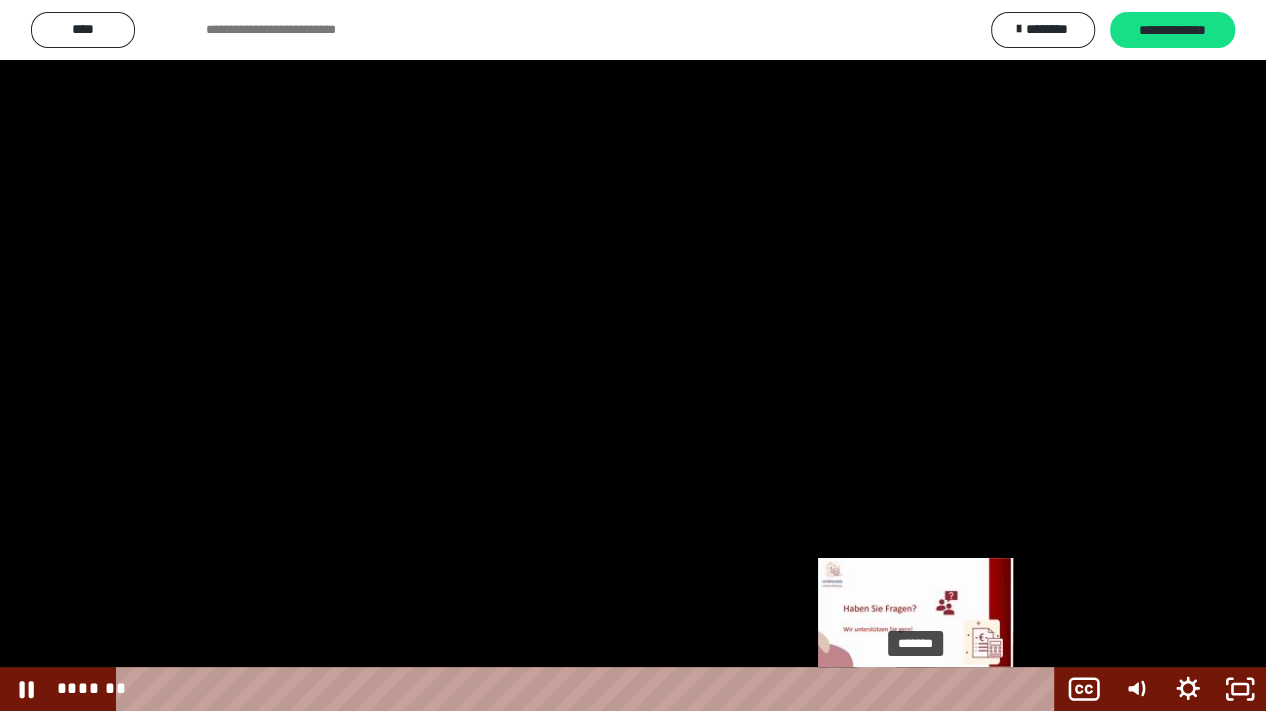 click at bounding box center [915, 689] 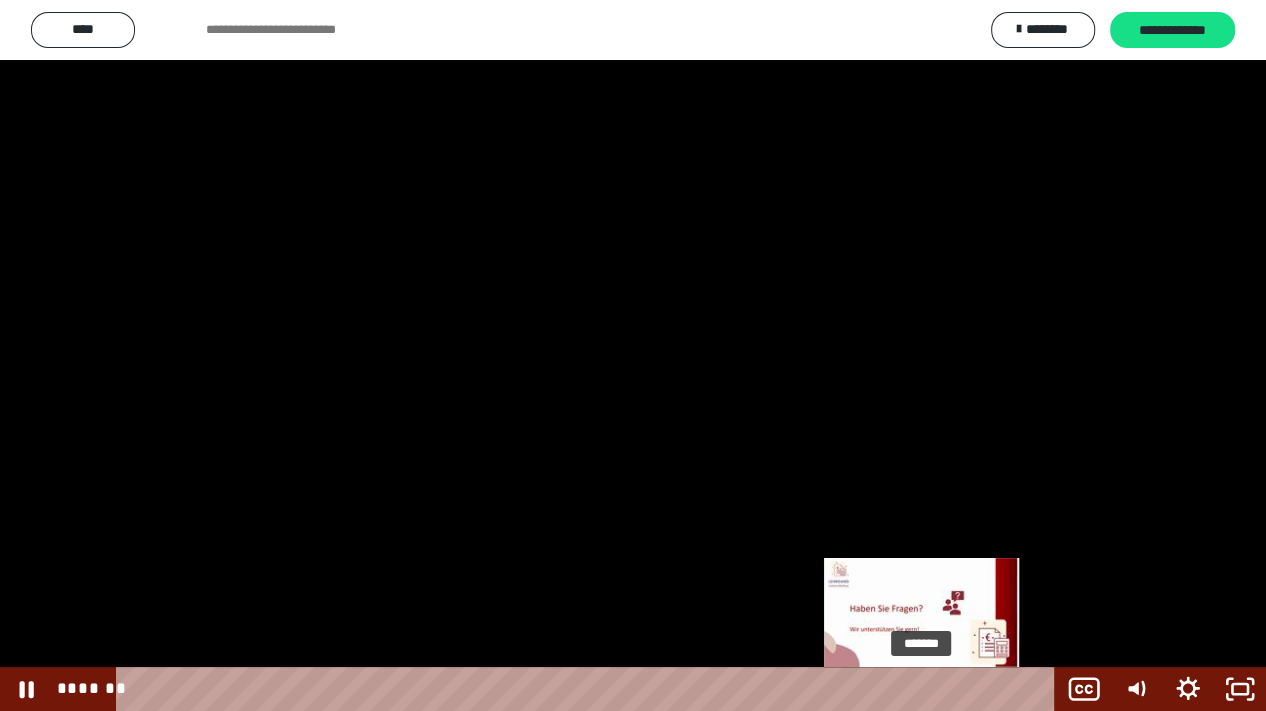 click at bounding box center (921, 689) 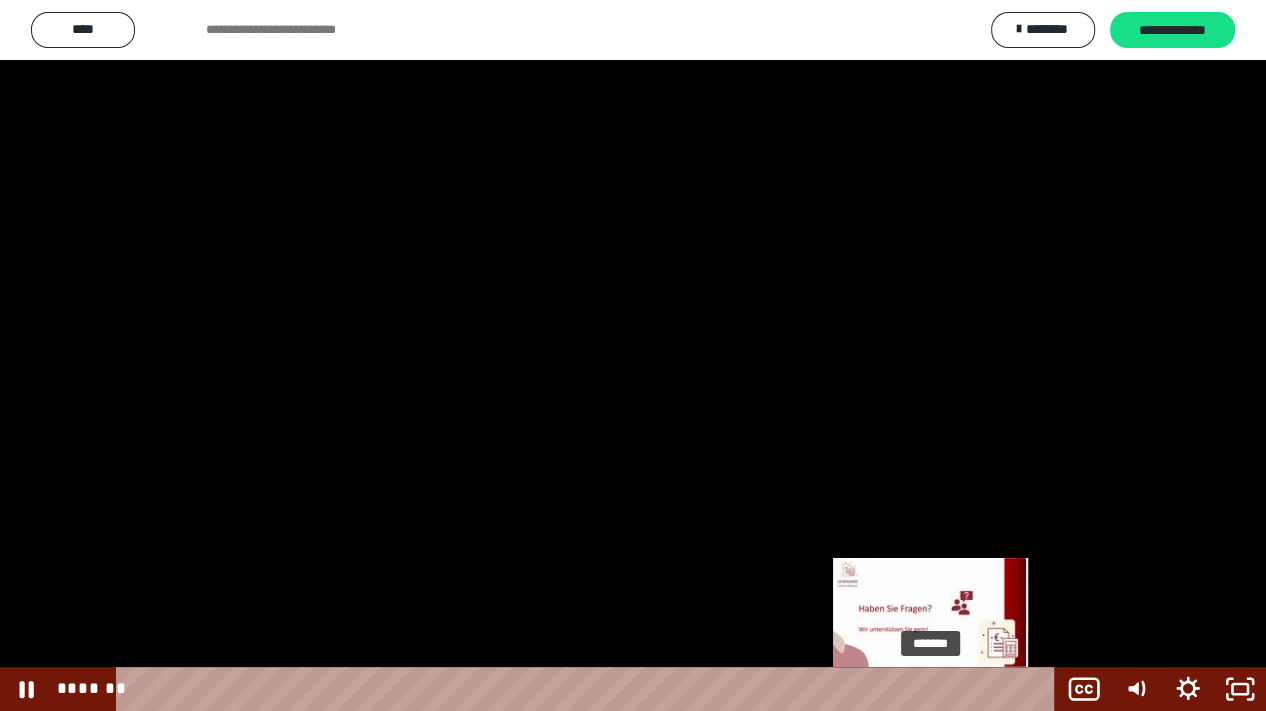 click at bounding box center [930, 689] 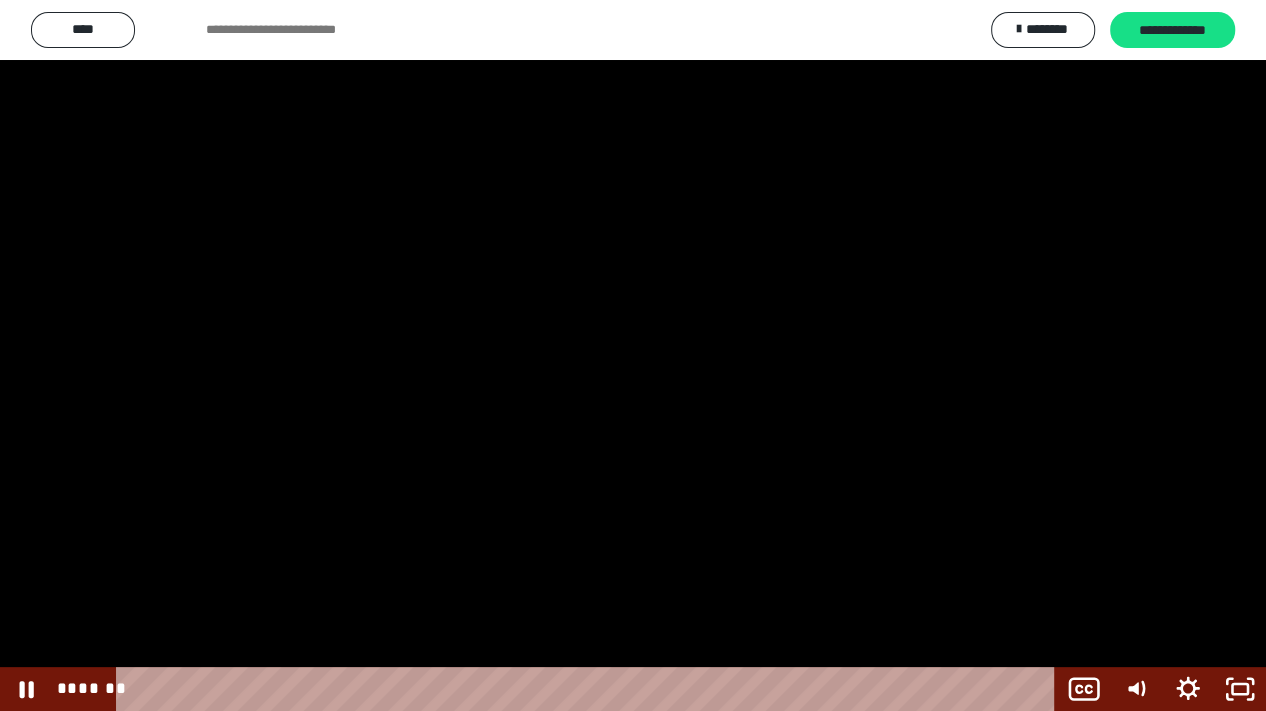 click at bounding box center (633, 355) 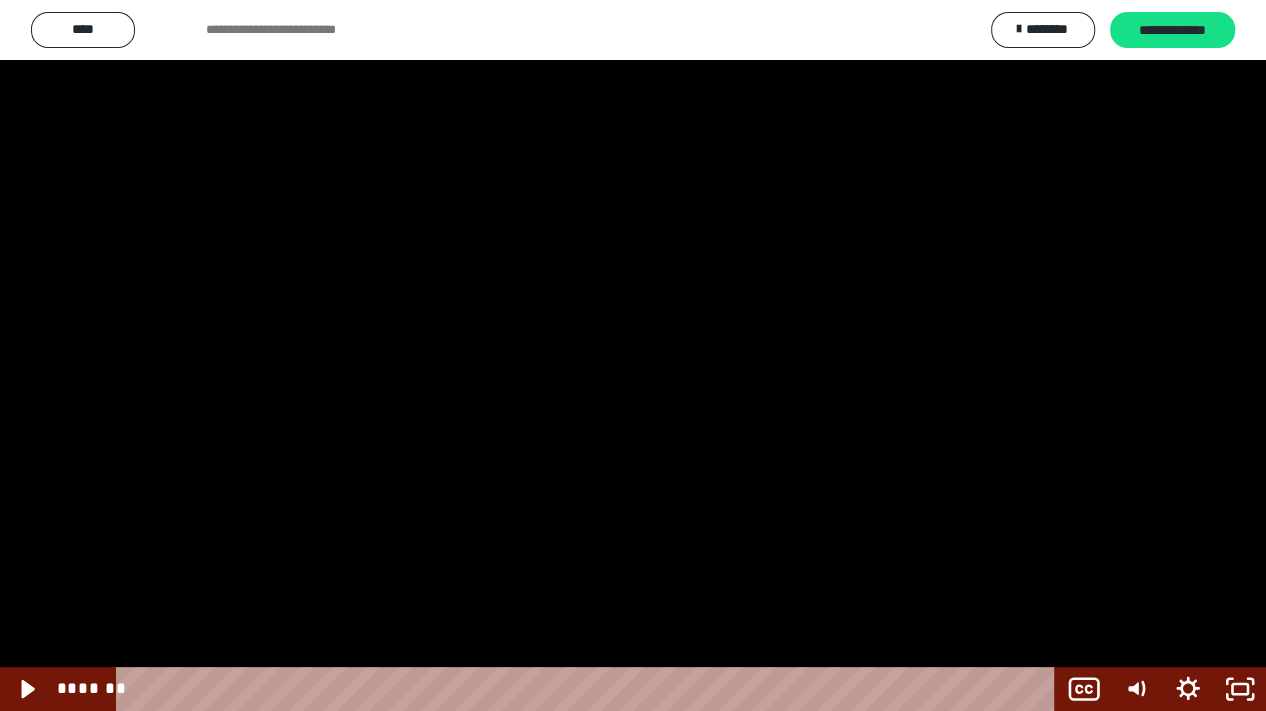 click at bounding box center (633, 355) 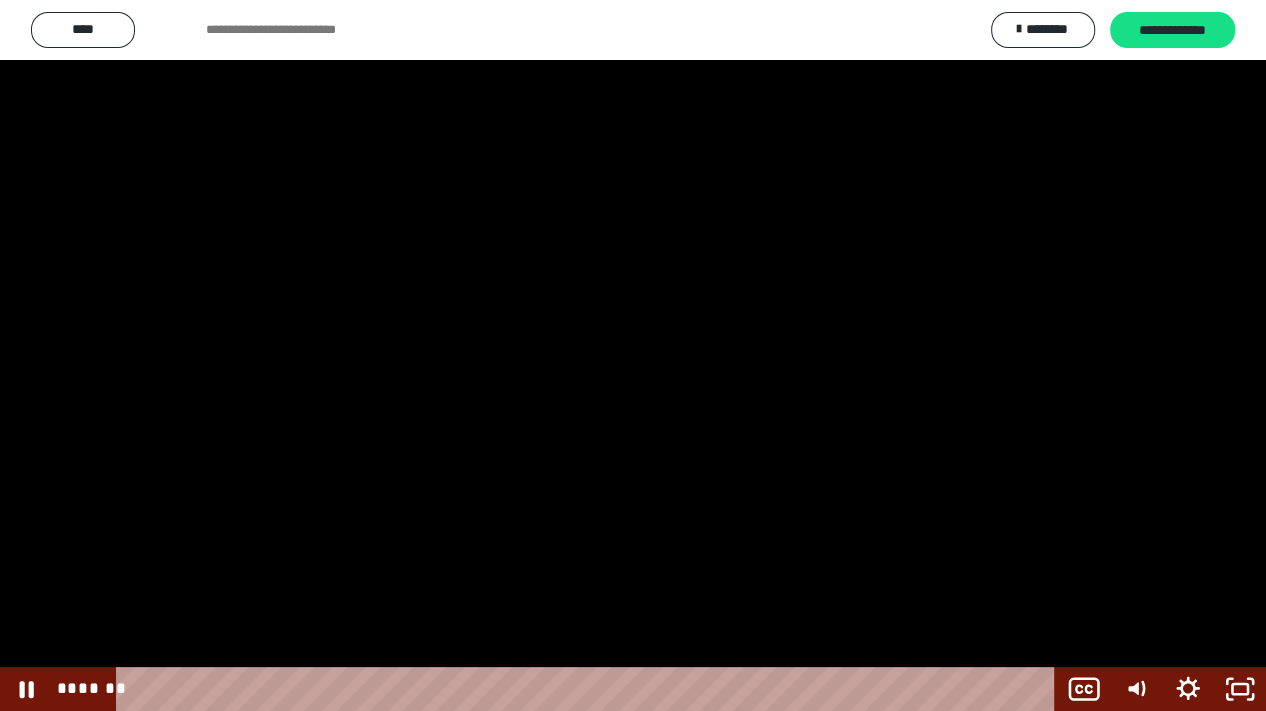 click at bounding box center (633, 355) 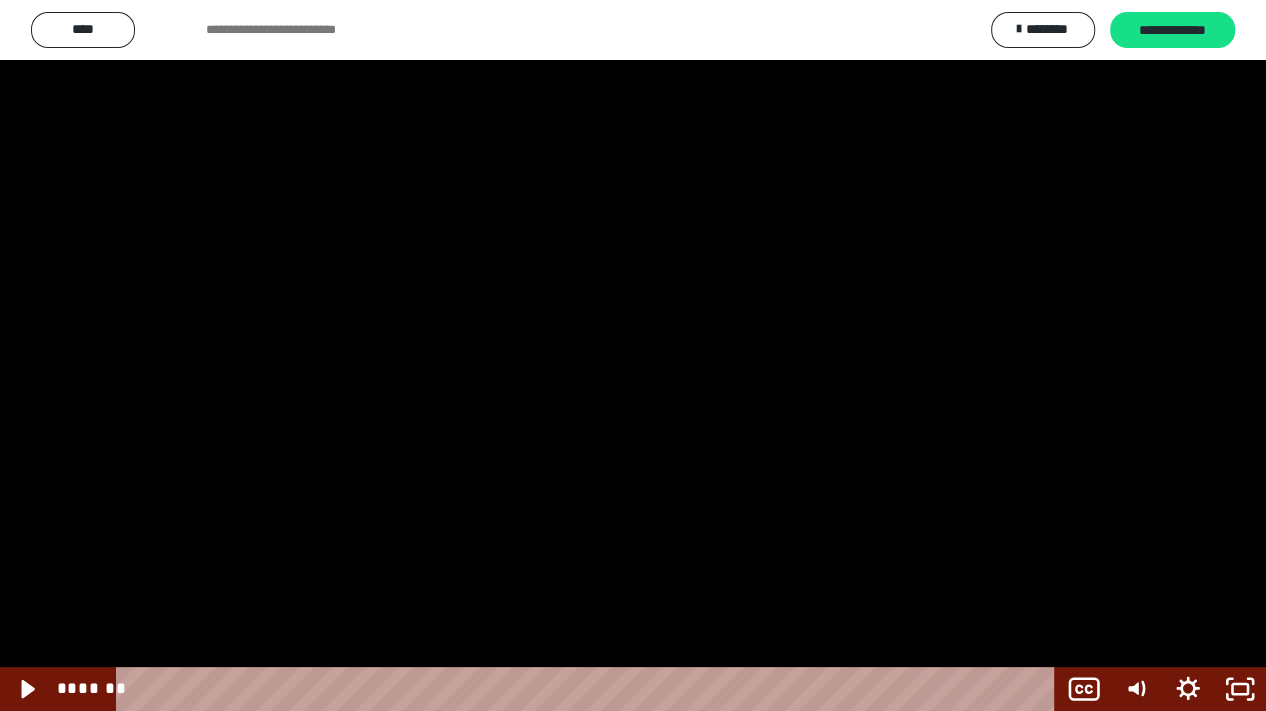 click at bounding box center [633, 355] 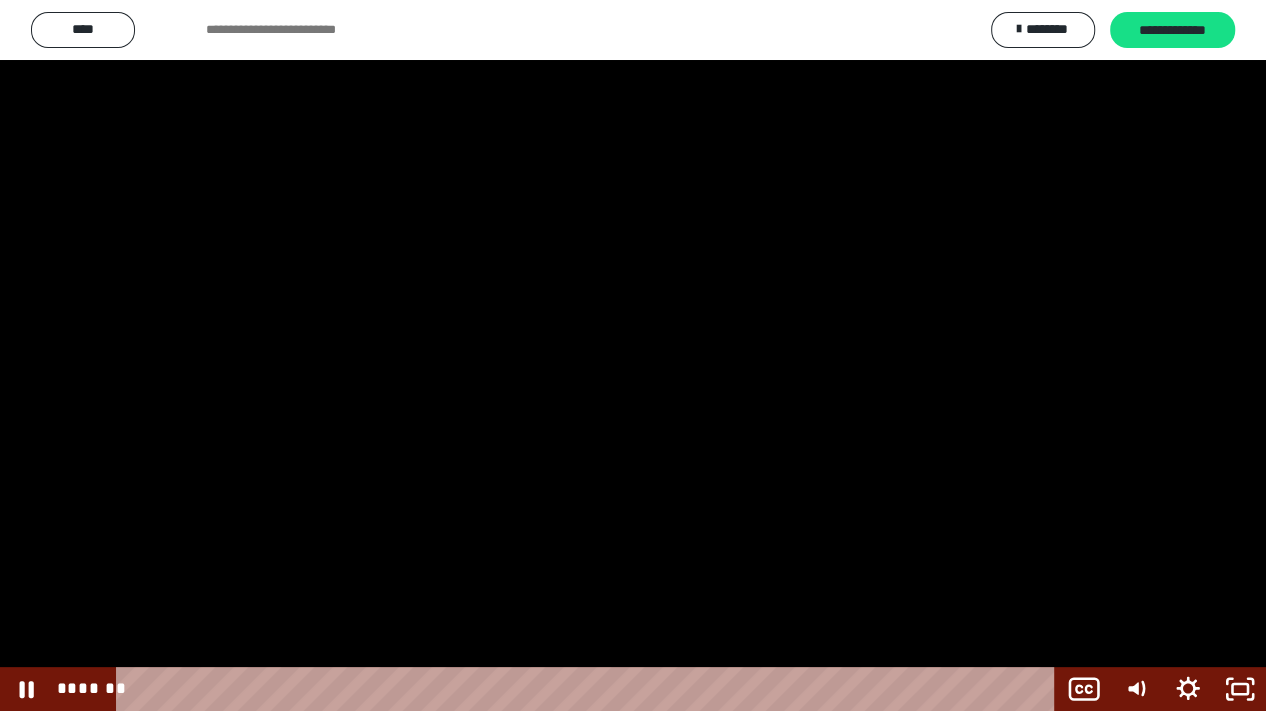 drag, startPoint x: 117, startPoint y: 218, endPoint x: 118, endPoint y: 229, distance: 11.045361 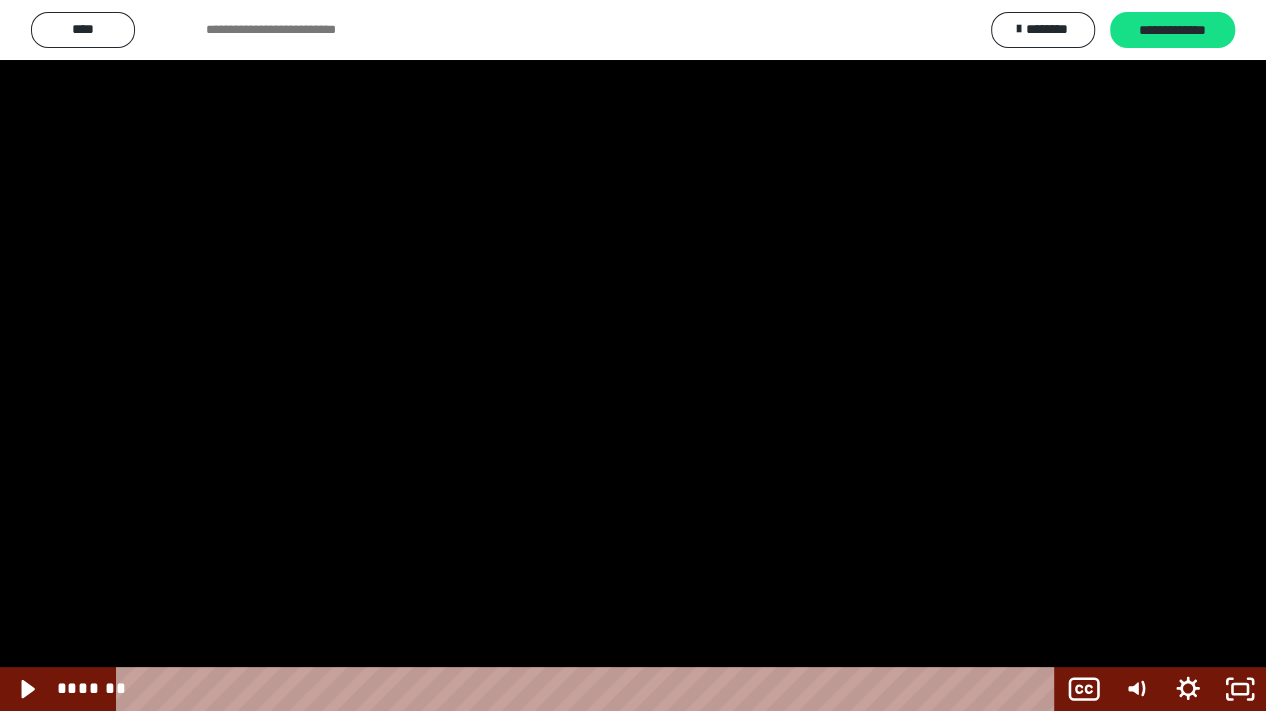 click at bounding box center (633, 355) 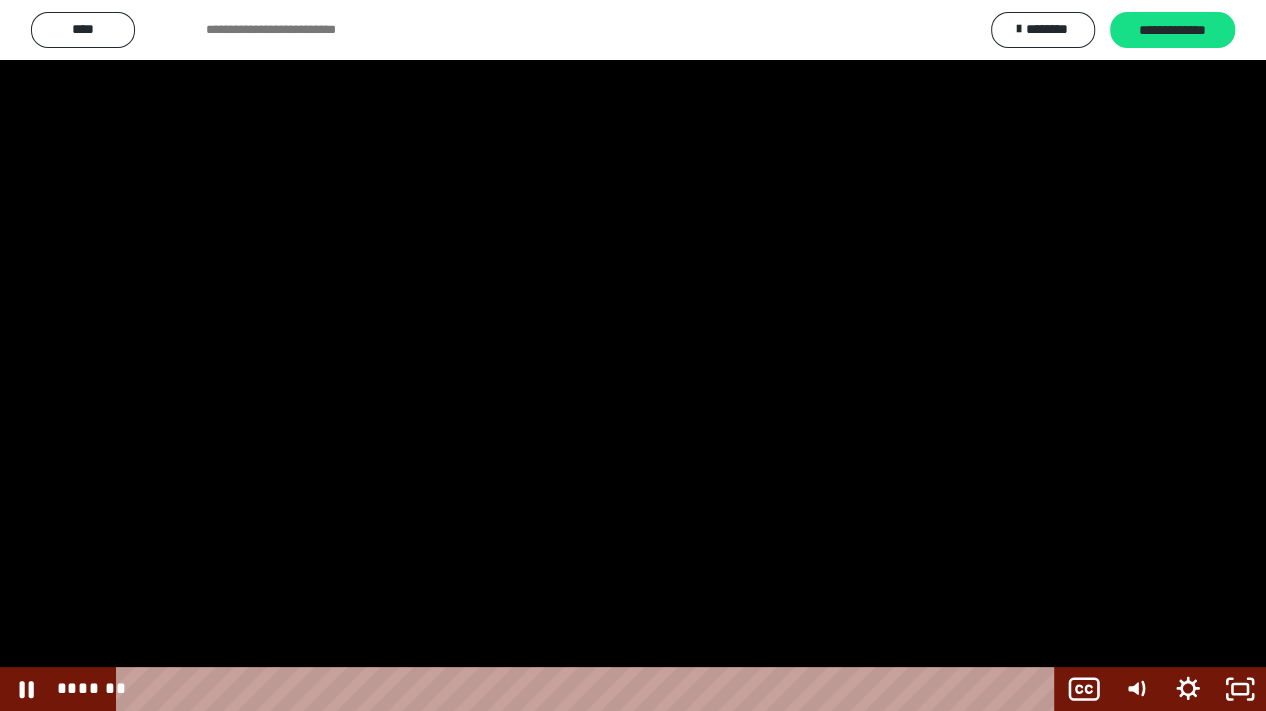 click at bounding box center (633, 355) 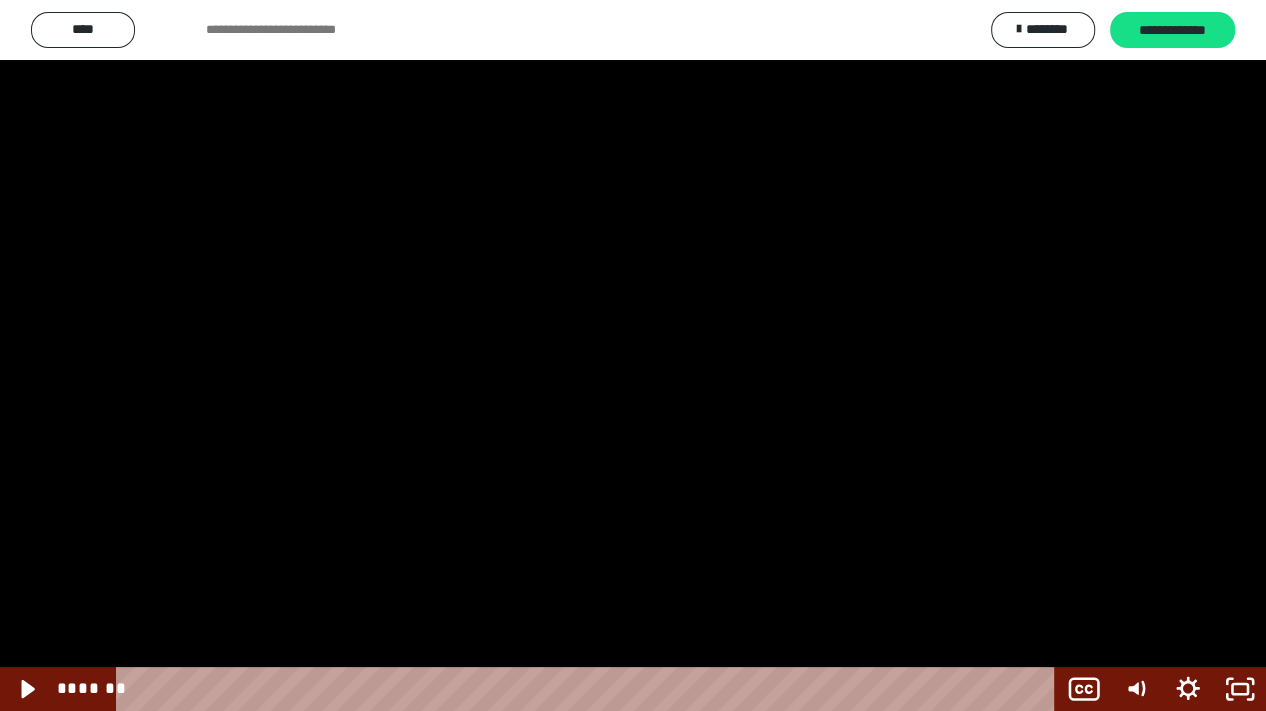 click at bounding box center (633, 355) 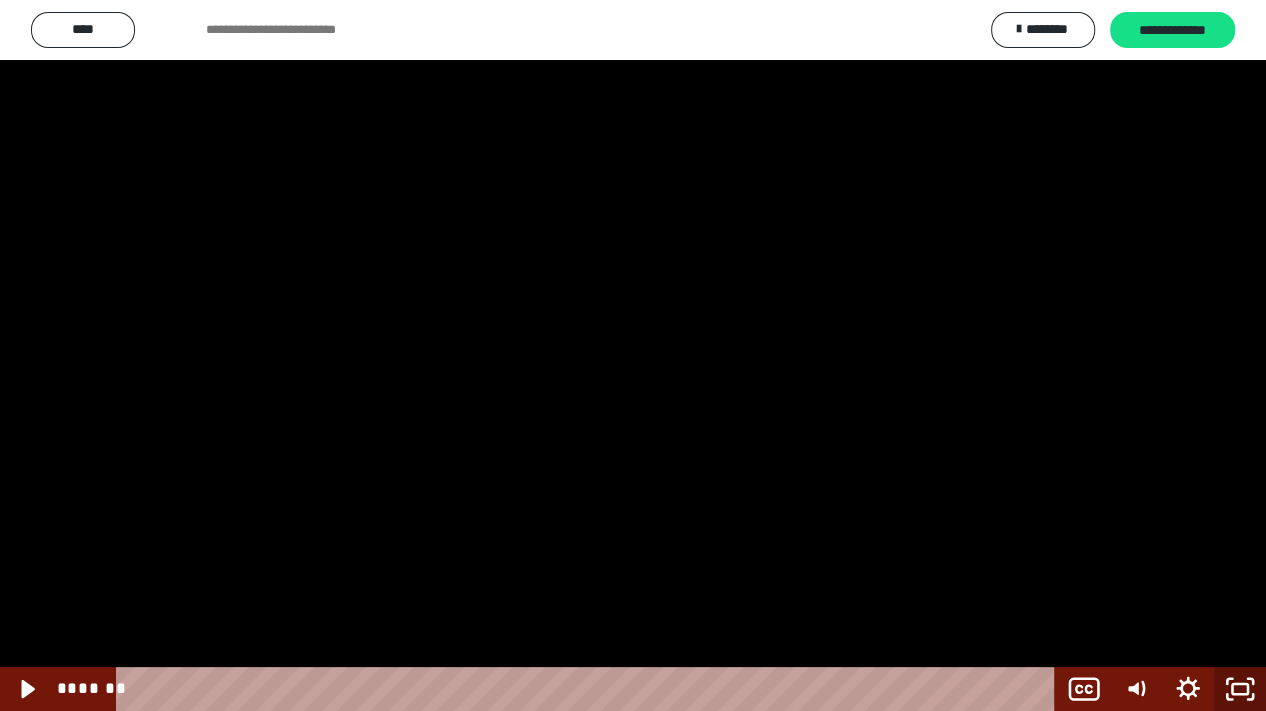 click 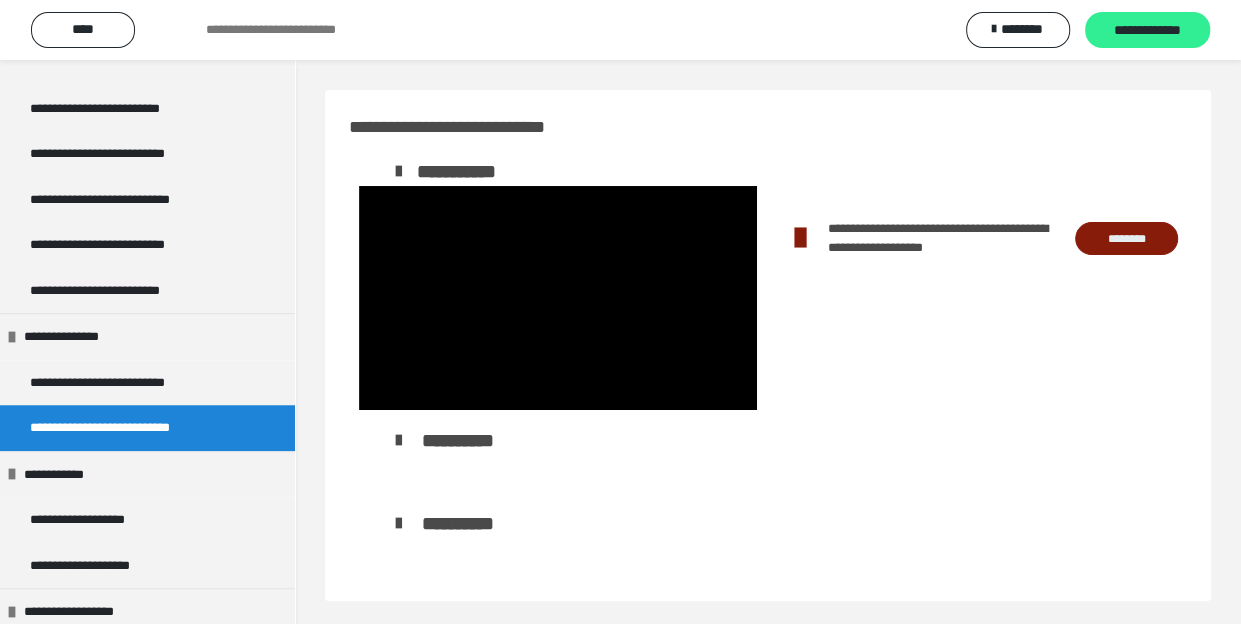 click on "**********" at bounding box center [1147, 31] 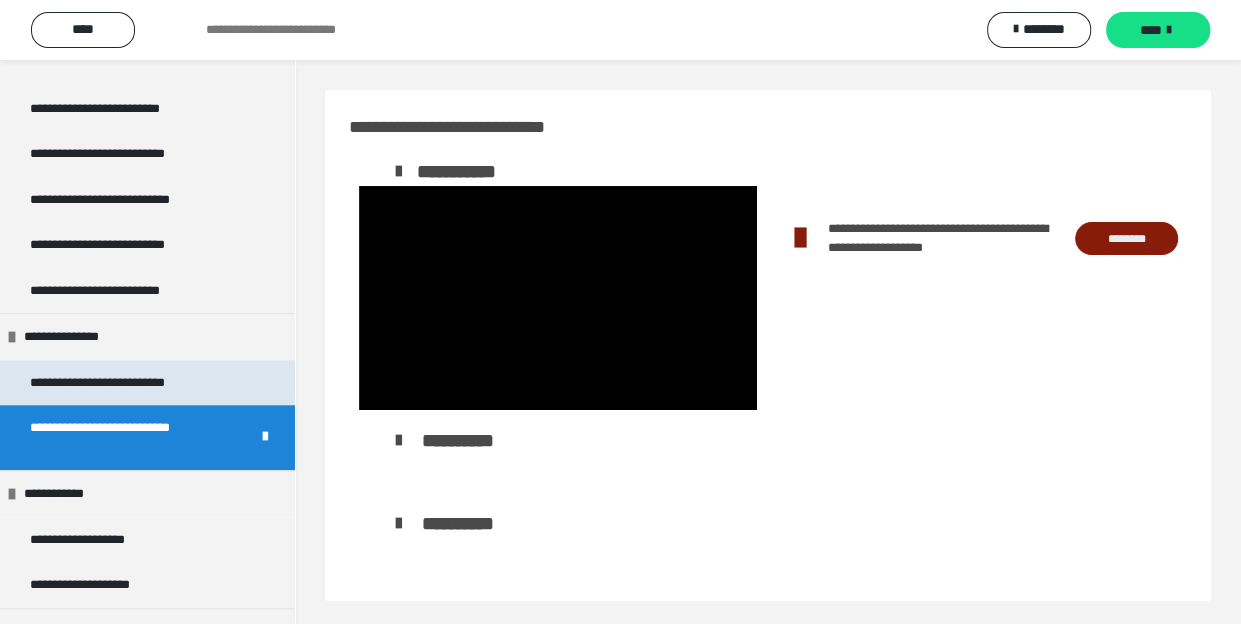 click on "**********" at bounding box center (122, 382) 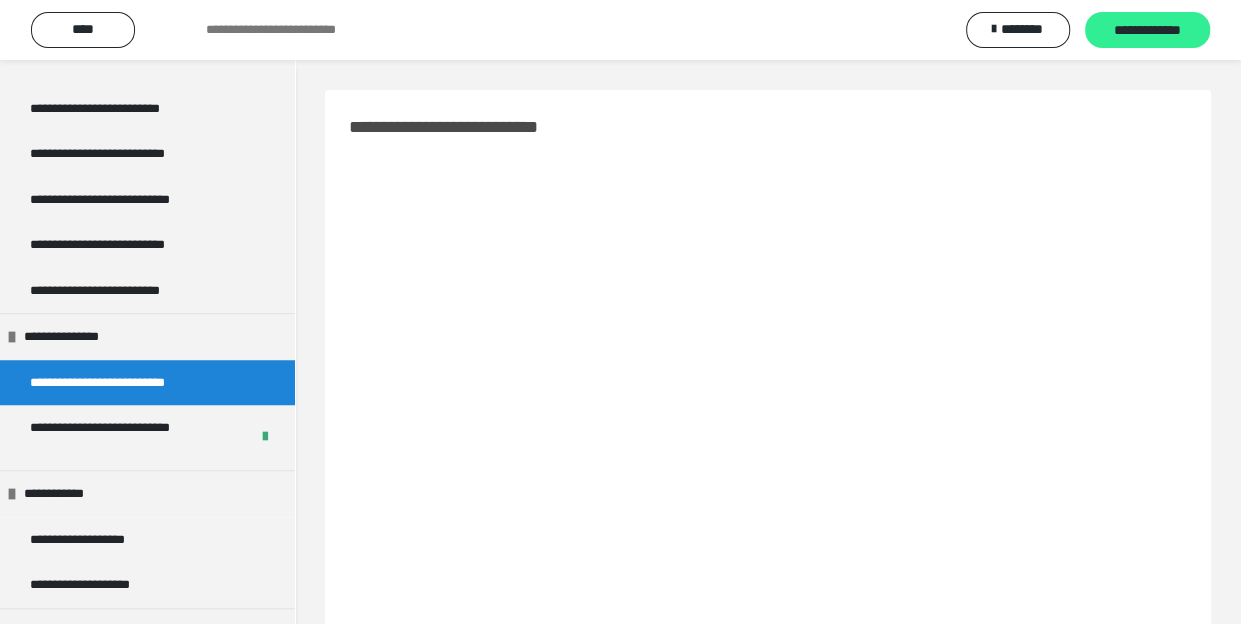 click on "**********" at bounding box center [1147, 30] 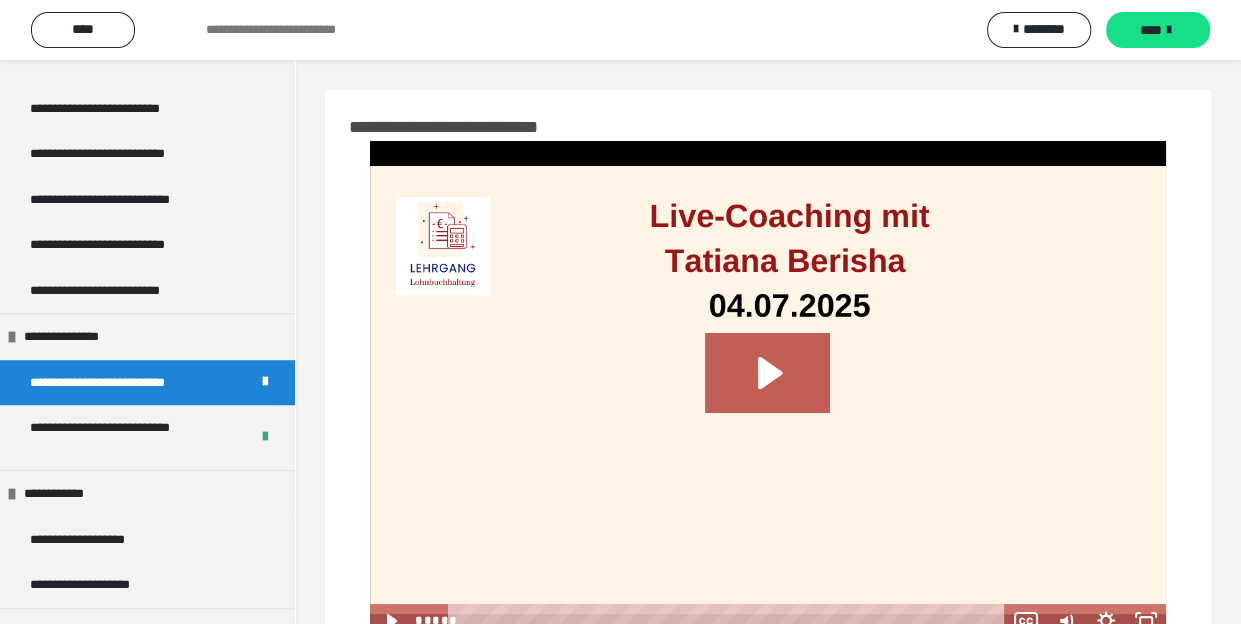 scroll, scrollTop: 0, scrollLeft: 0, axis: both 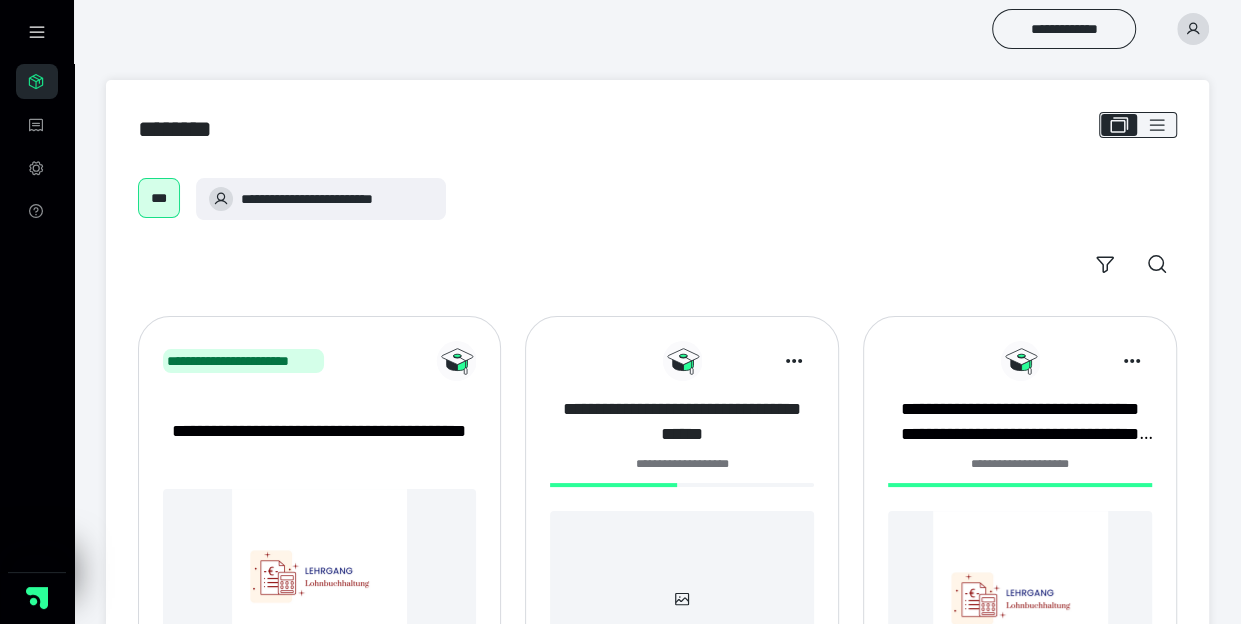 click on "**********" at bounding box center (682, 422) 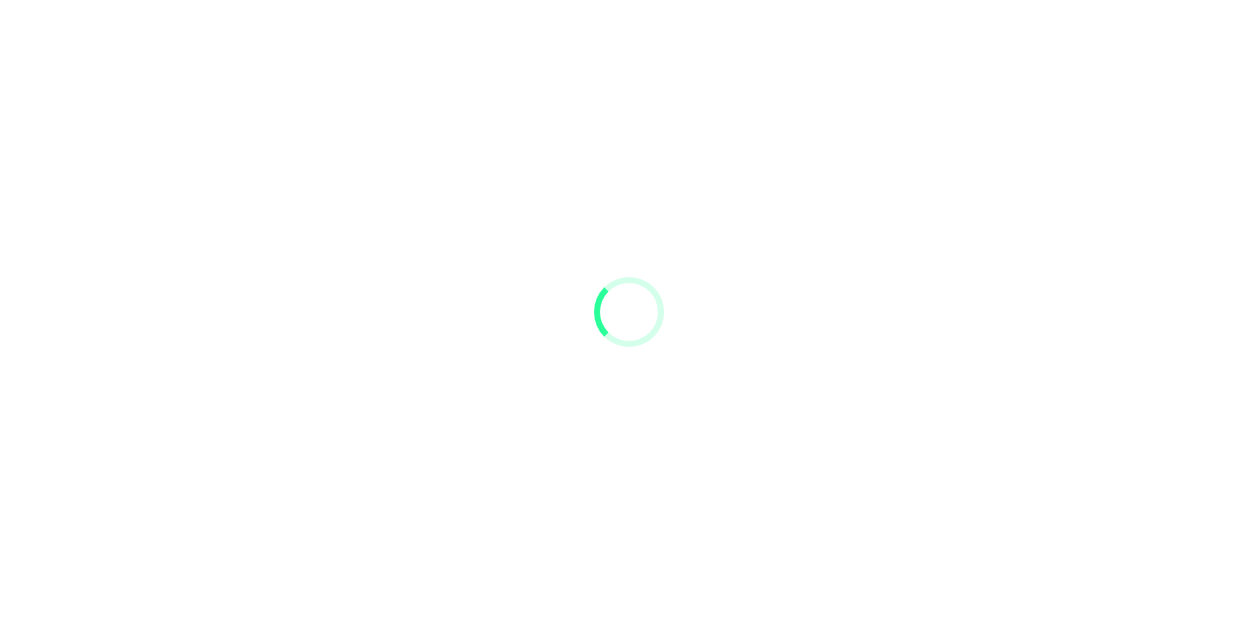 scroll, scrollTop: 0, scrollLeft: 0, axis: both 